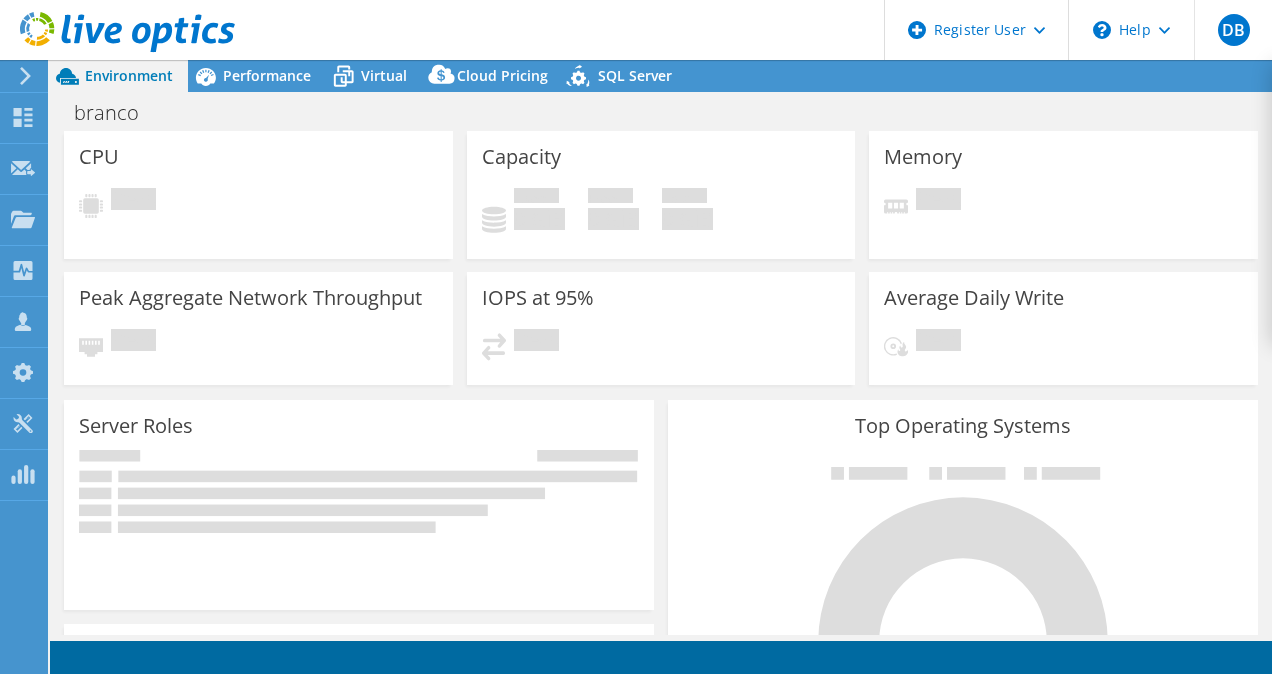 scroll, scrollTop: 0, scrollLeft: 0, axis: both 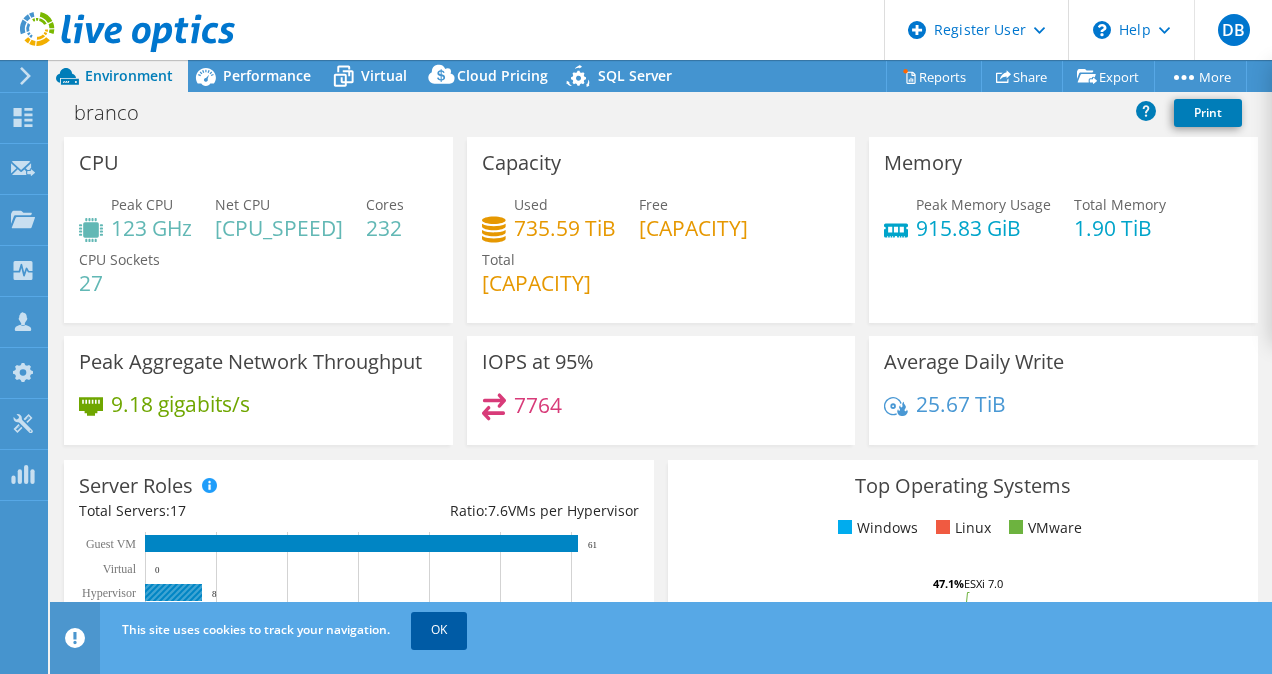 click on "OK" at bounding box center [439, 630] 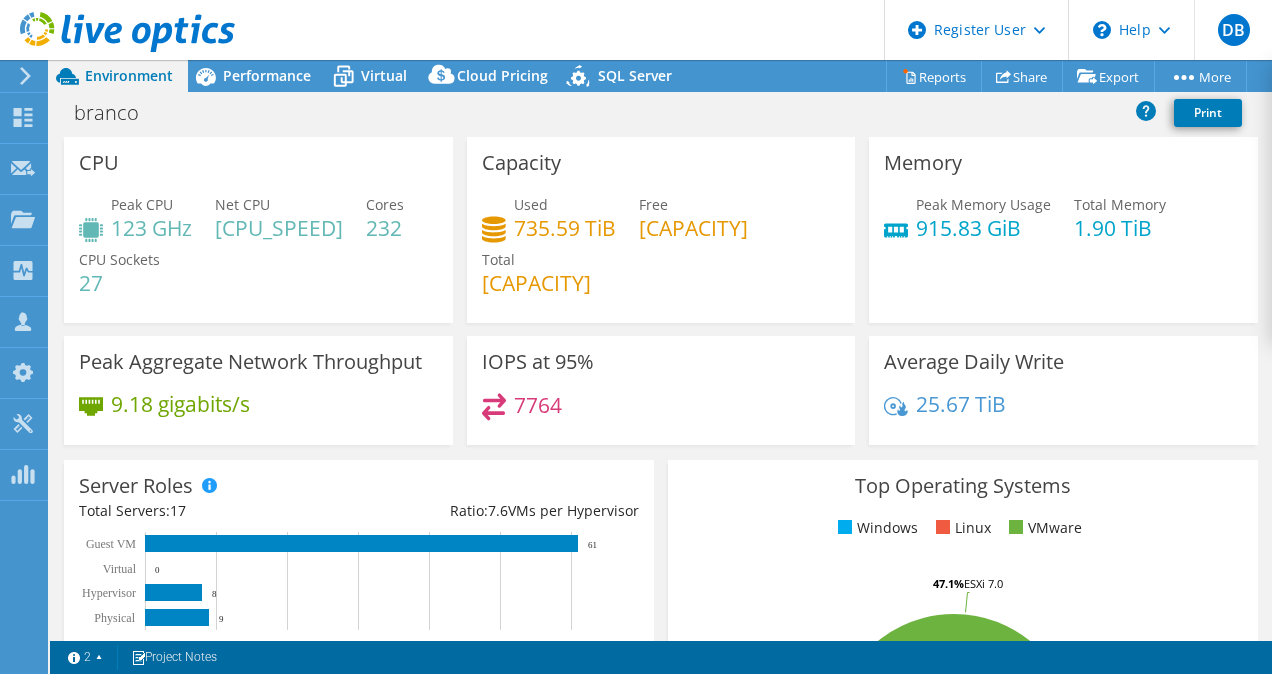 click on "7764" at bounding box center (538, 405) 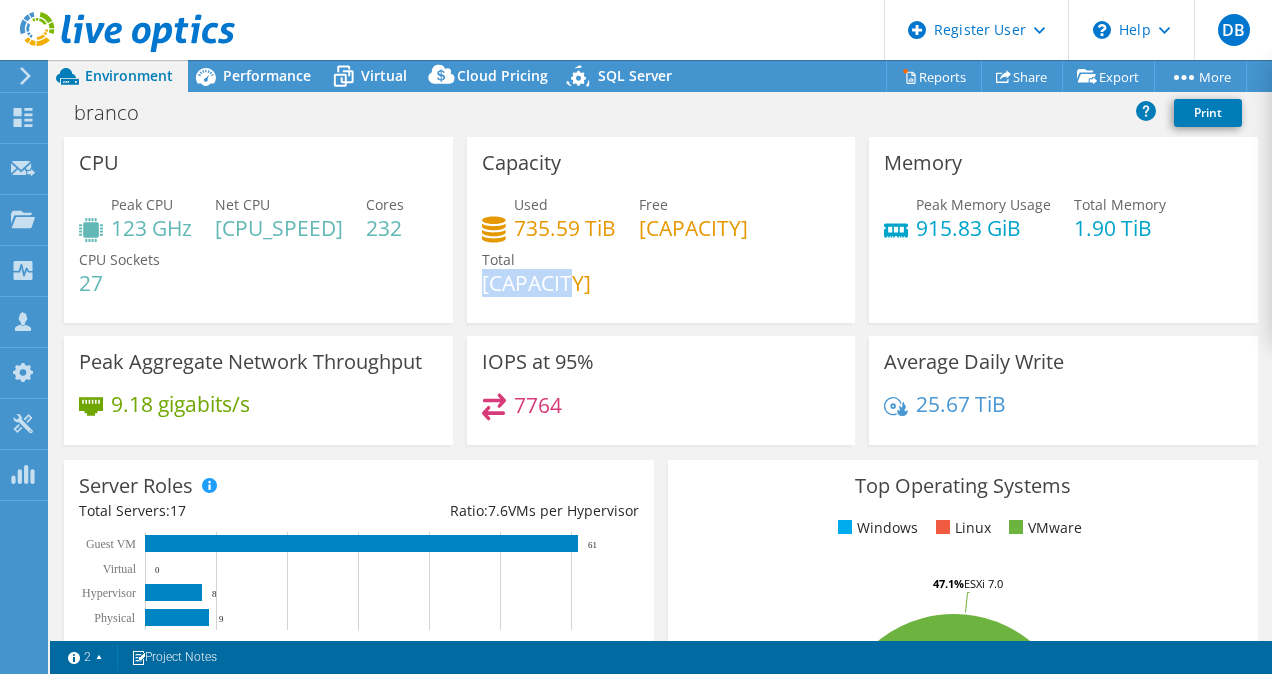 drag, startPoint x: 579, startPoint y: 284, endPoint x: 476, endPoint y: 277, distance: 103.23759 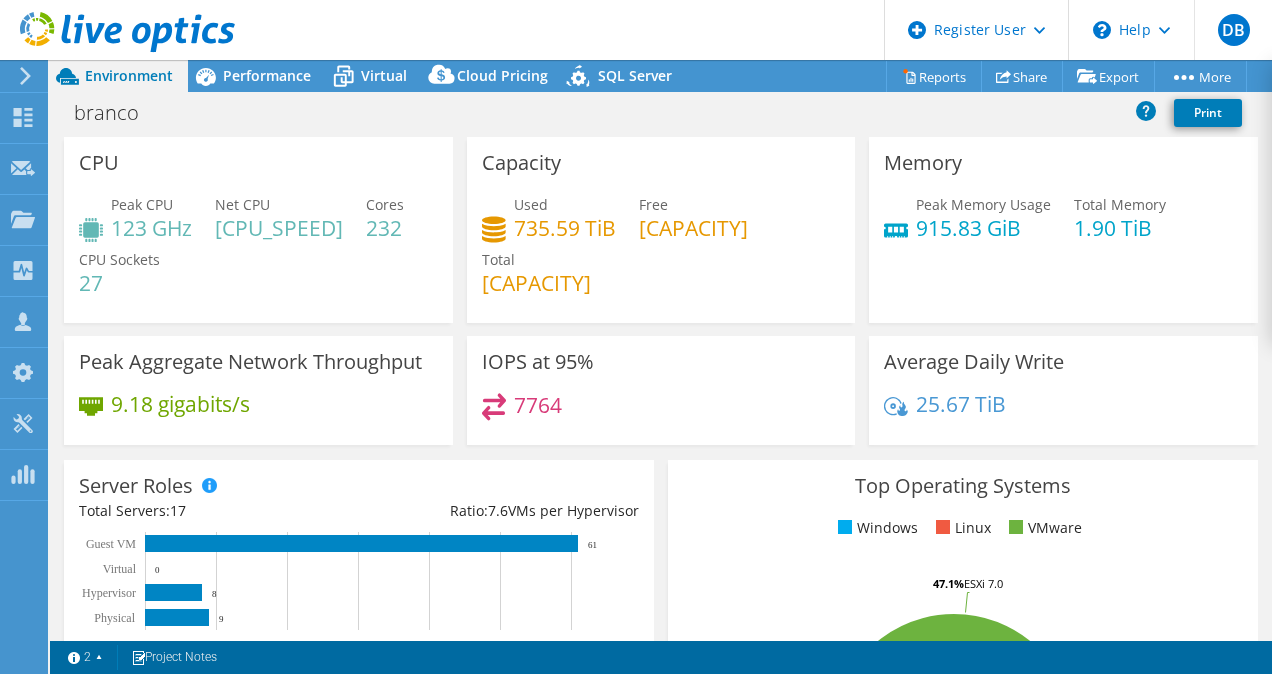 click on "7764" at bounding box center [538, 405] 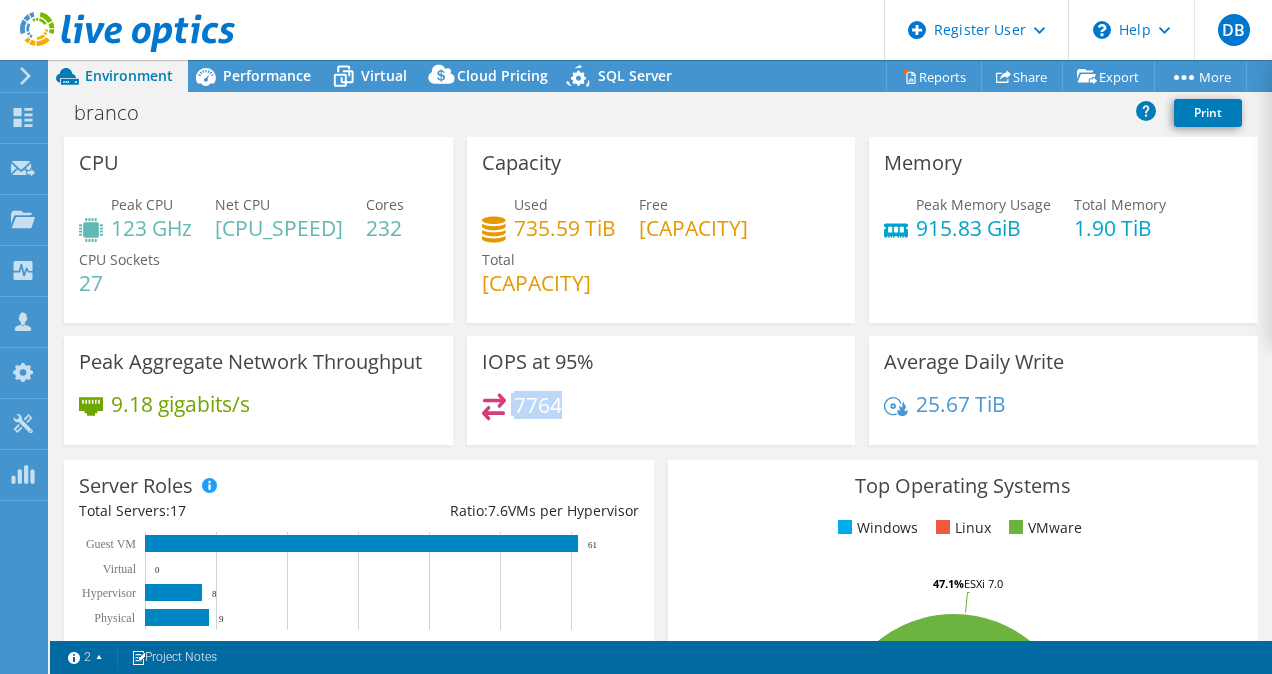 drag, startPoint x: 586, startPoint y: 404, endPoint x: 504, endPoint y: 406, distance: 82.02438 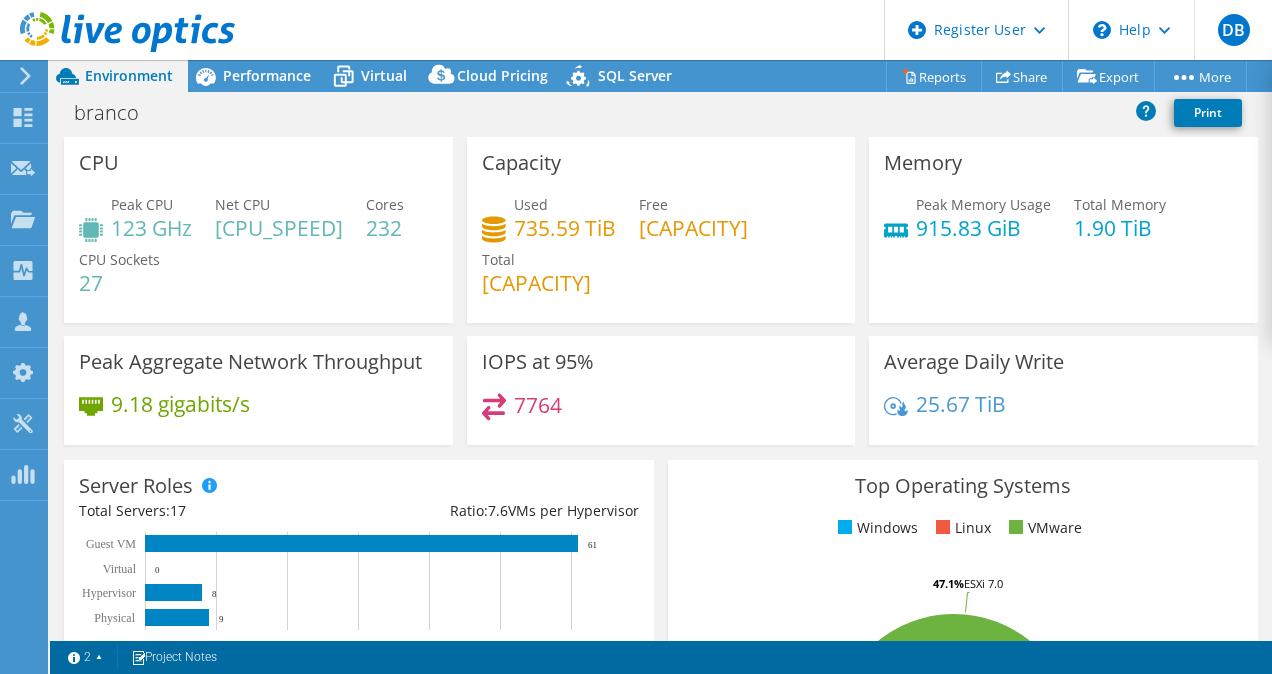 click on "7764" at bounding box center [538, 405] 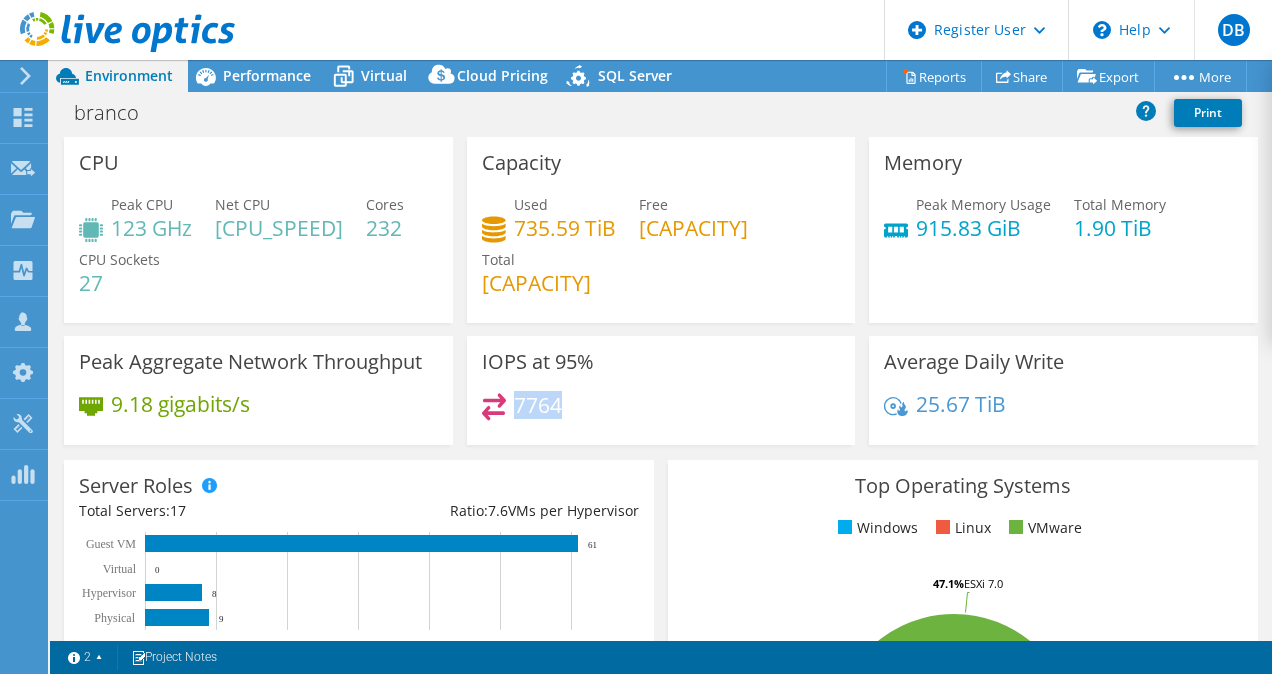click on "7764" at bounding box center [538, 405] 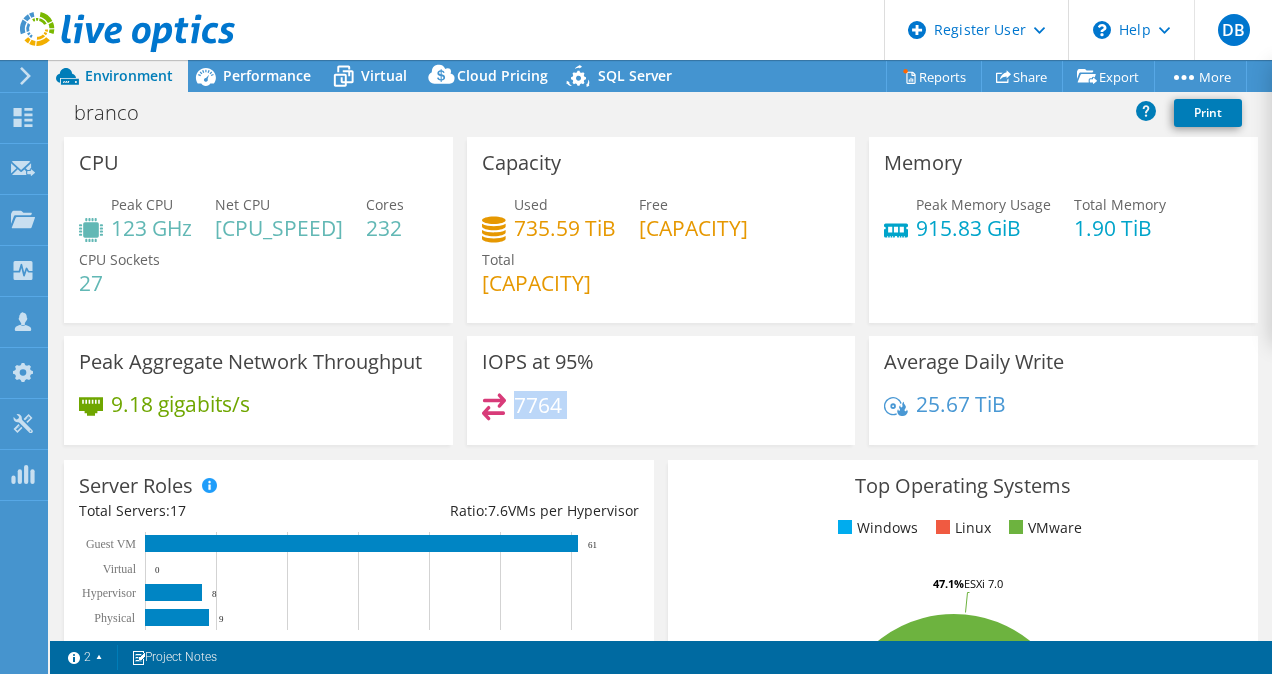 click on "7764" at bounding box center [538, 405] 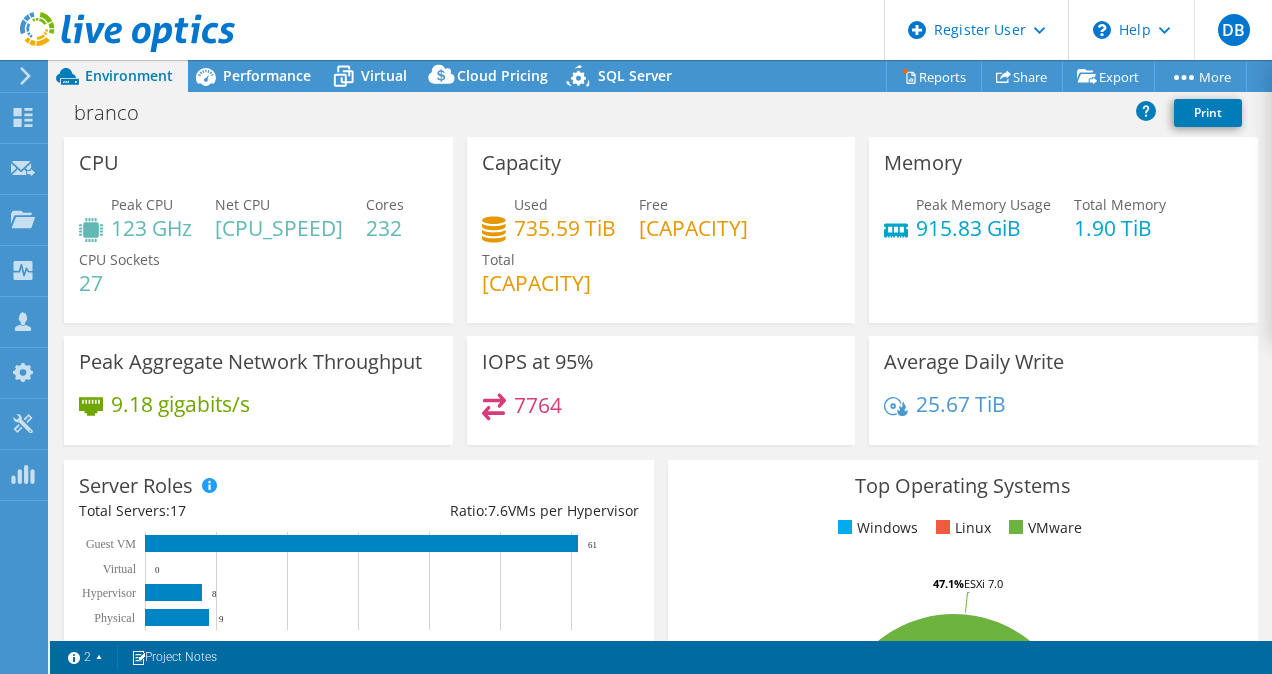 drag, startPoint x: 546, startPoint y: 407, endPoint x: 526, endPoint y: 256, distance: 152.31874 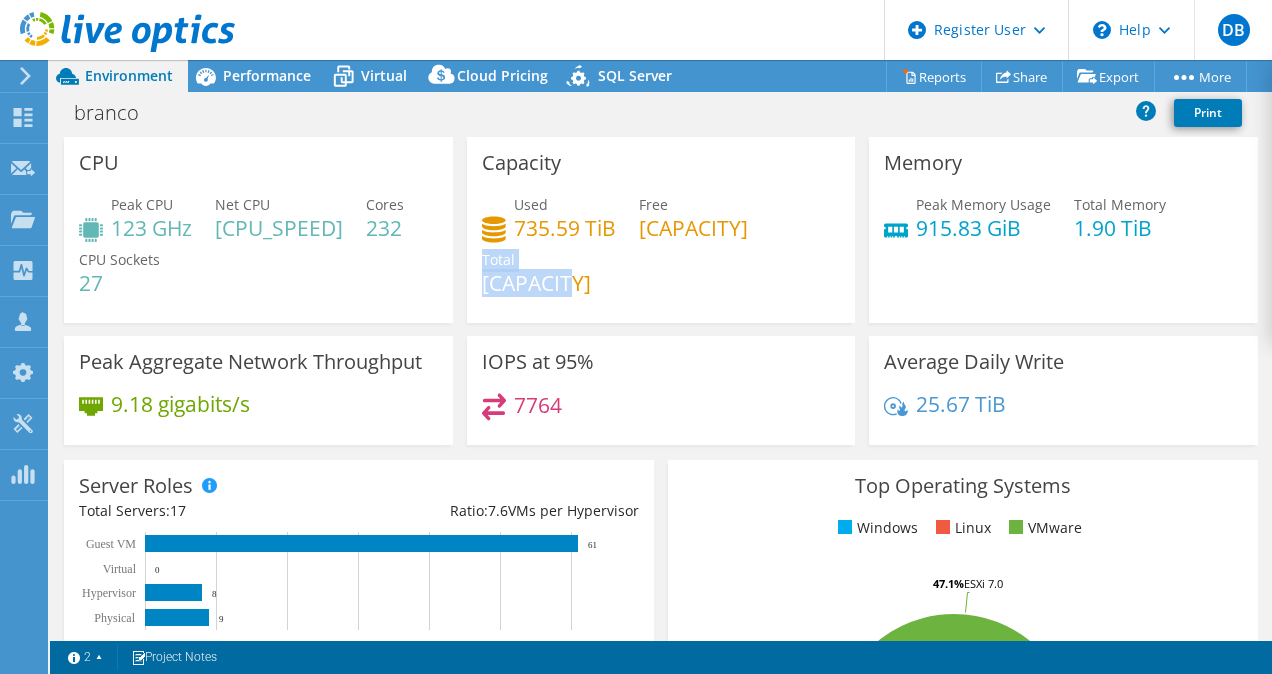 drag, startPoint x: 550, startPoint y: 270, endPoint x: 470, endPoint y: 269, distance: 80.00625 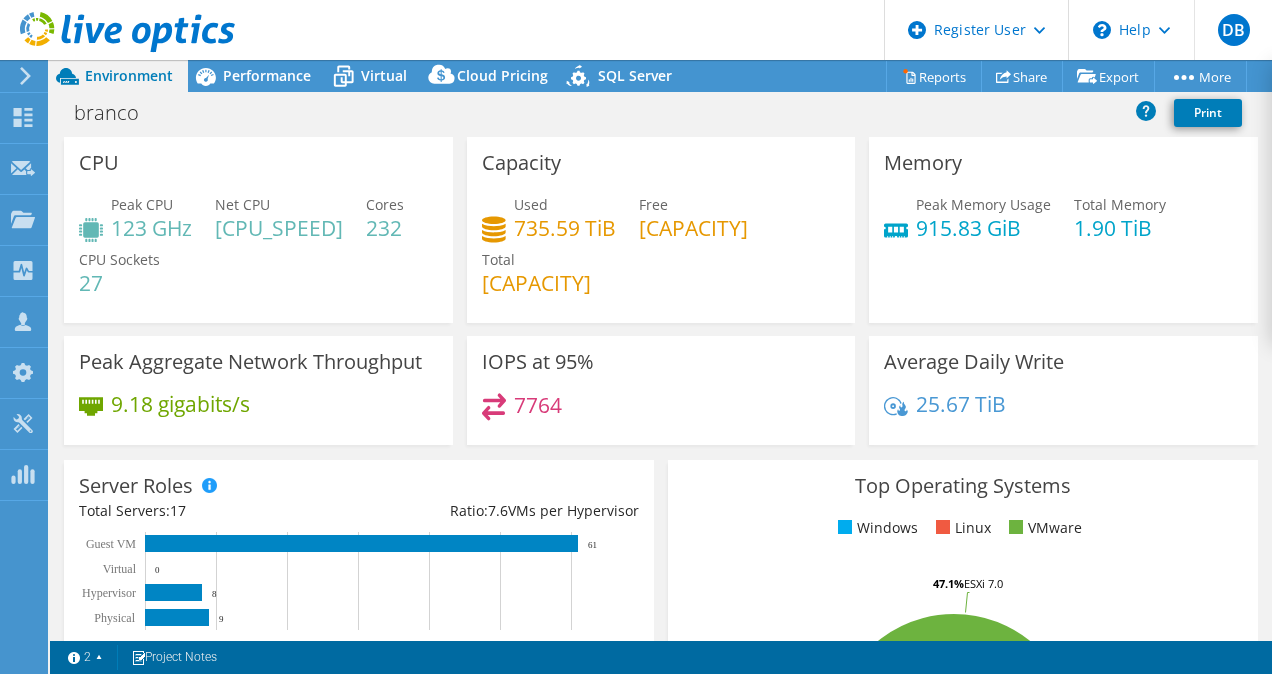 drag, startPoint x: 470, startPoint y: 269, endPoint x: 552, endPoint y: 393, distance: 148.66069 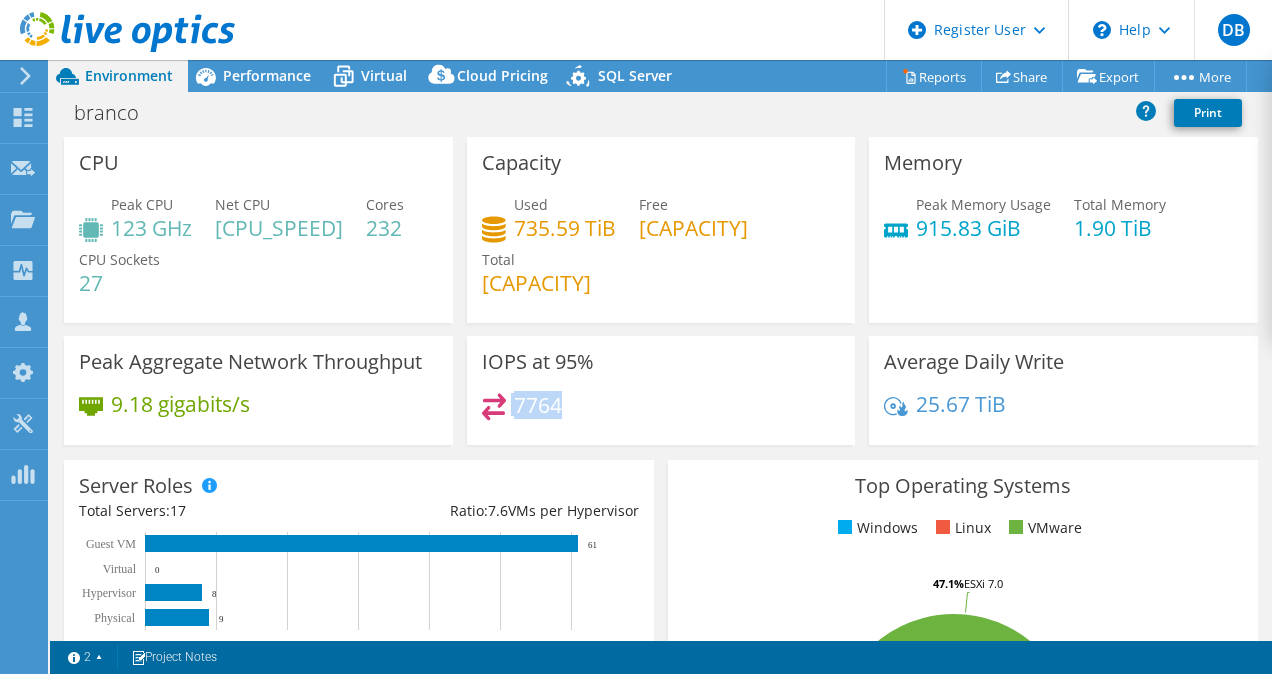 drag, startPoint x: 562, startPoint y: 413, endPoint x: 458, endPoint y: 396, distance: 105.380264 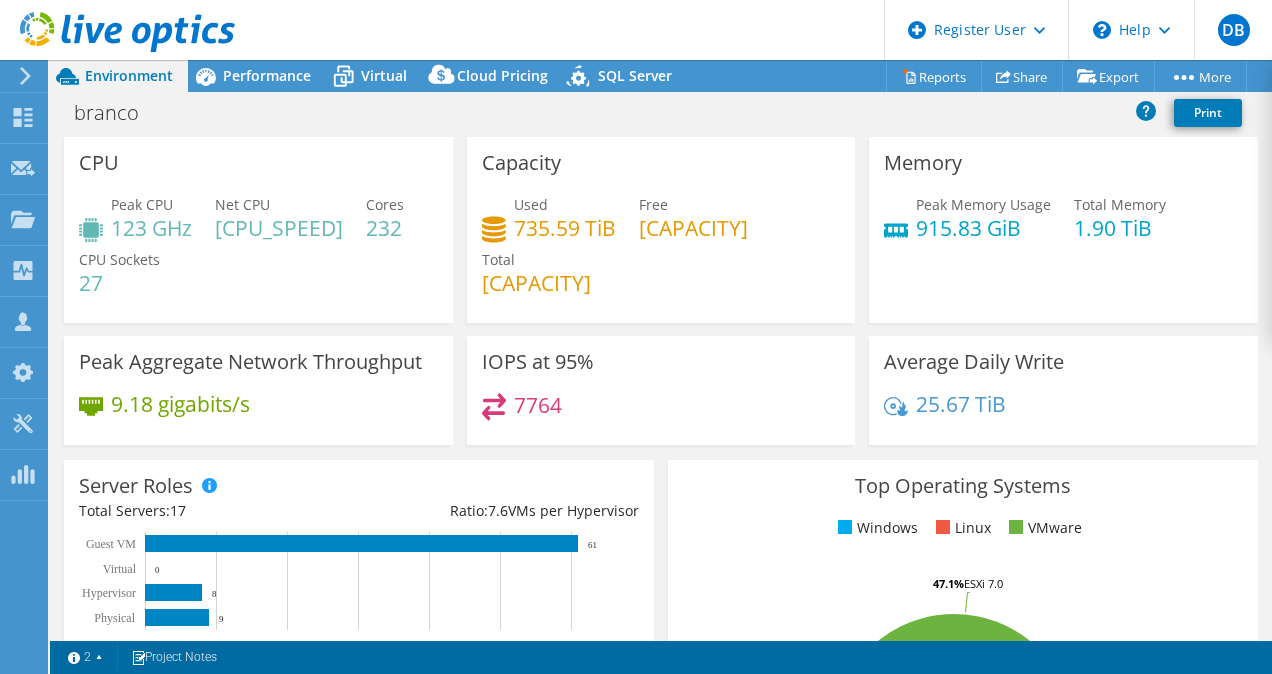 click on "Peak CPU
[CPU_SPEED]
Net CPU
[CPU_SPEED]
Cores
[NUMBER]
CPU Sockets
[NUMBER]" at bounding box center [258, 254] 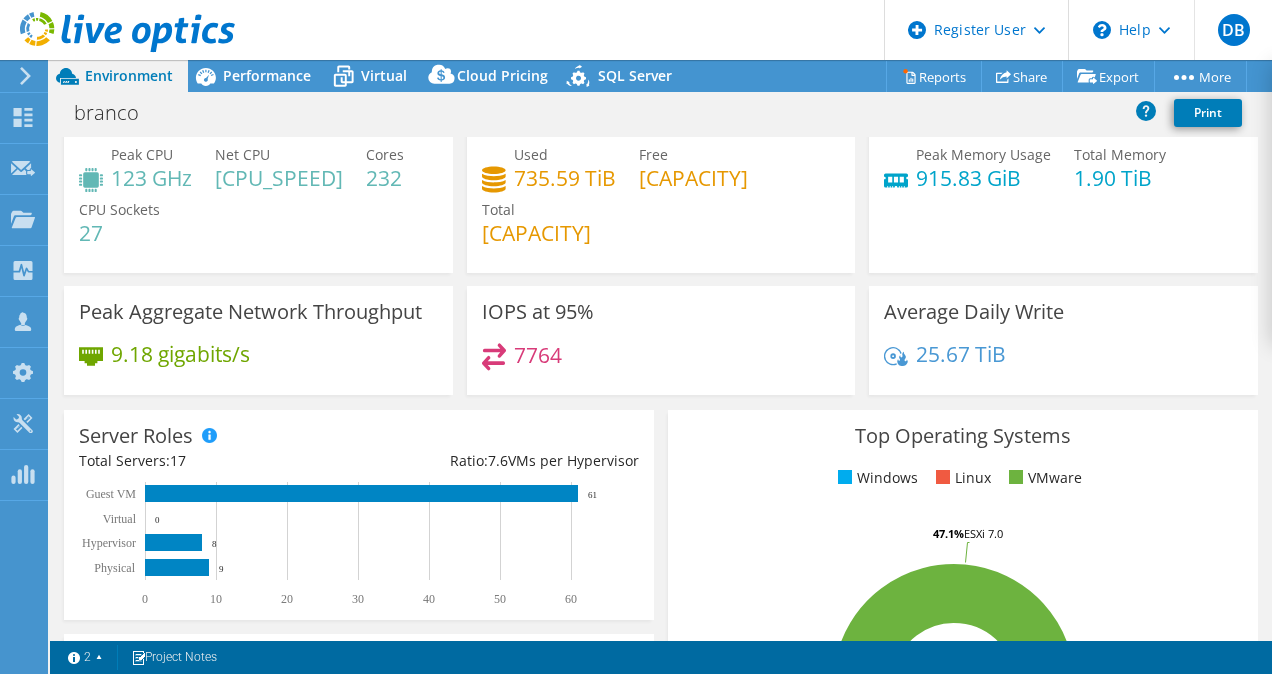scroll, scrollTop: 0, scrollLeft: 0, axis: both 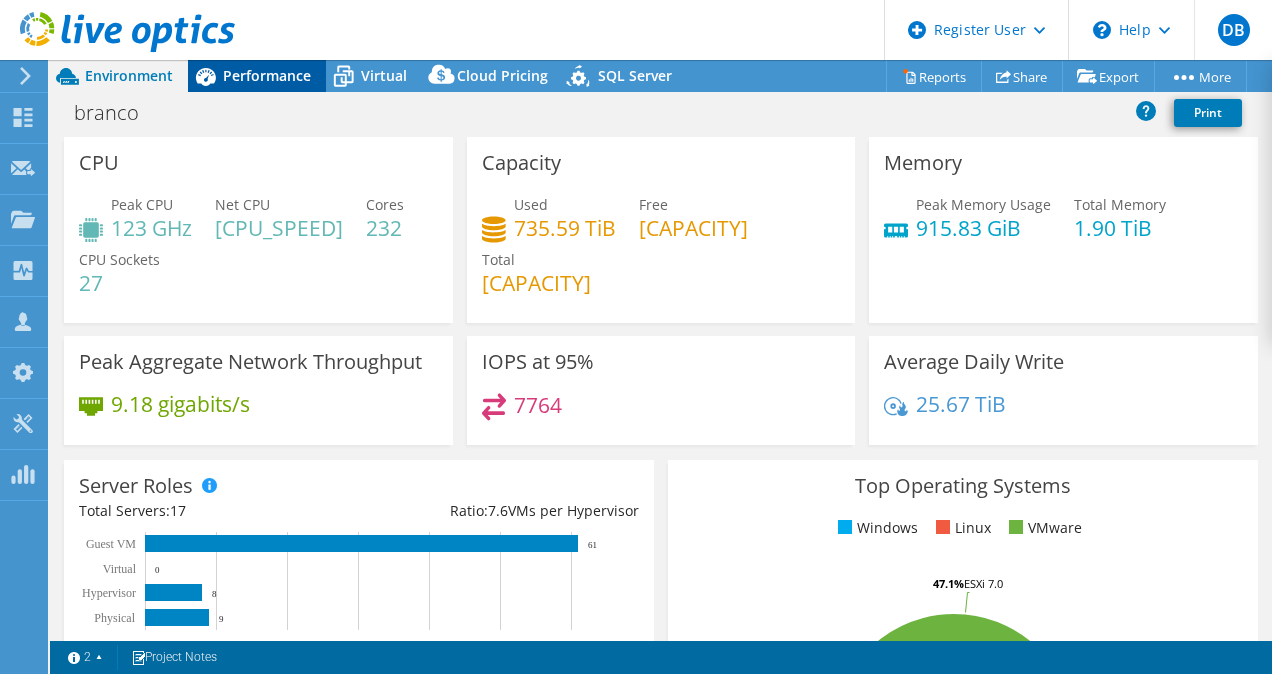 click on "Performance" at bounding box center [267, 75] 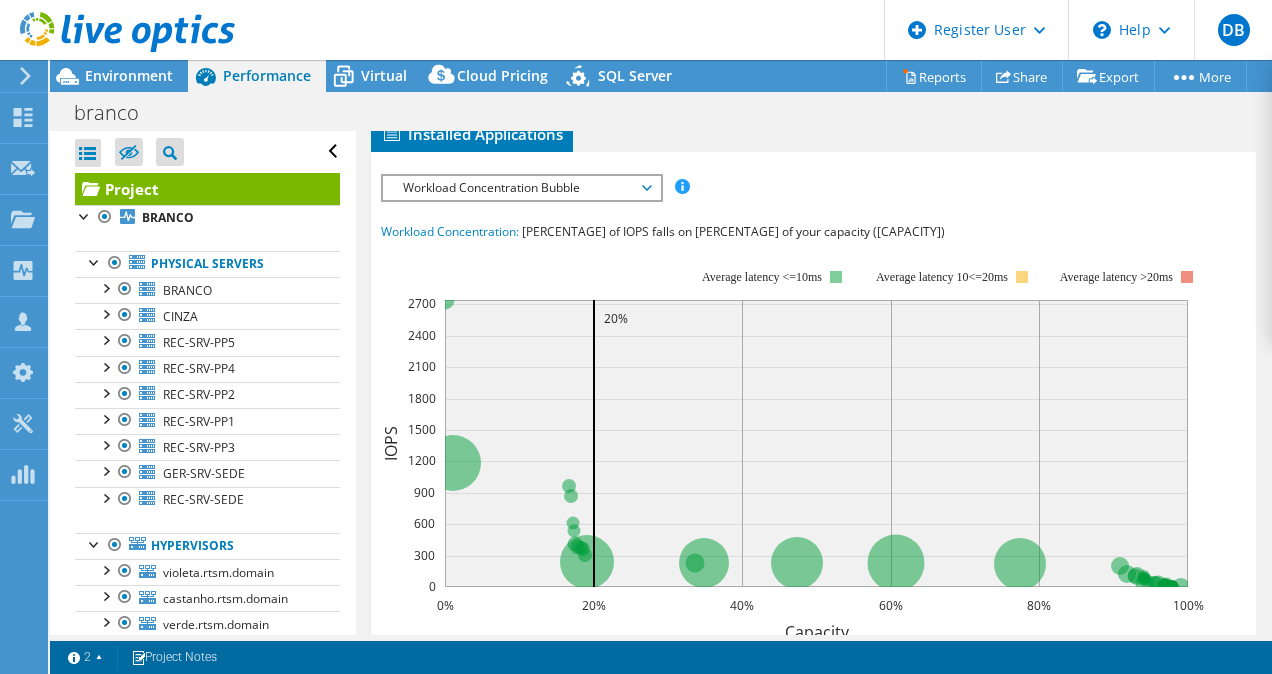 scroll, scrollTop: 500, scrollLeft: 0, axis: vertical 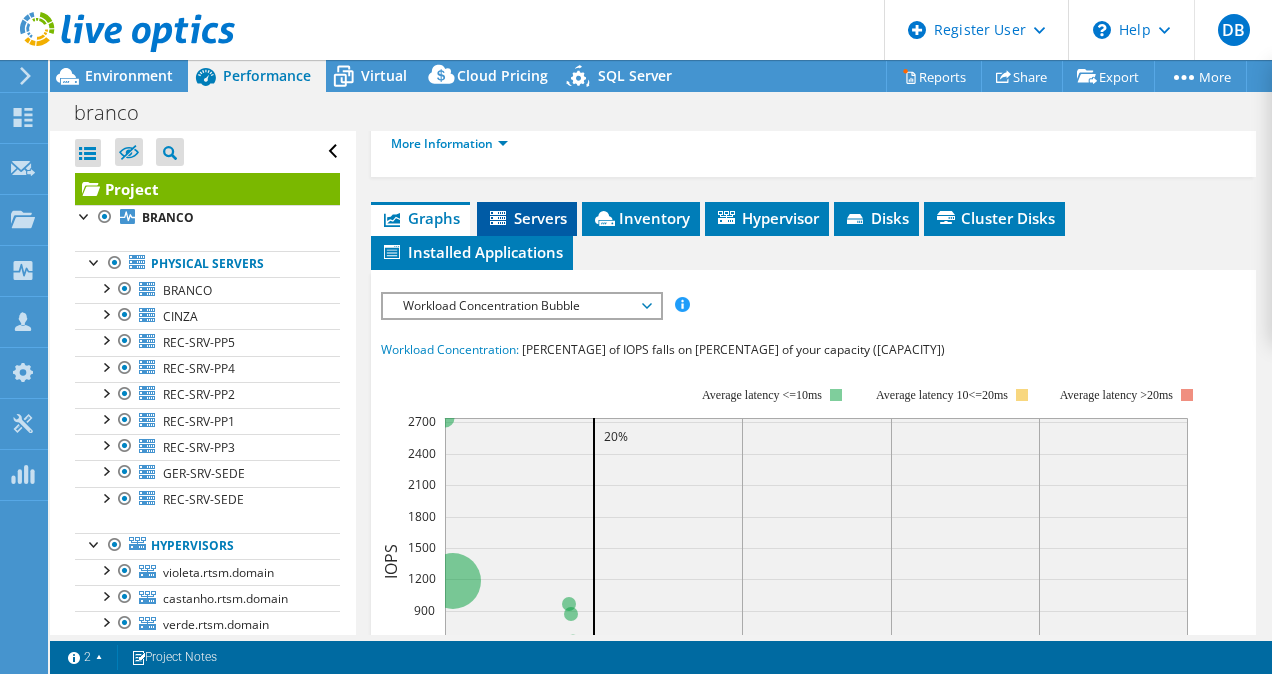 click on "Servers" at bounding box center [527, 218] 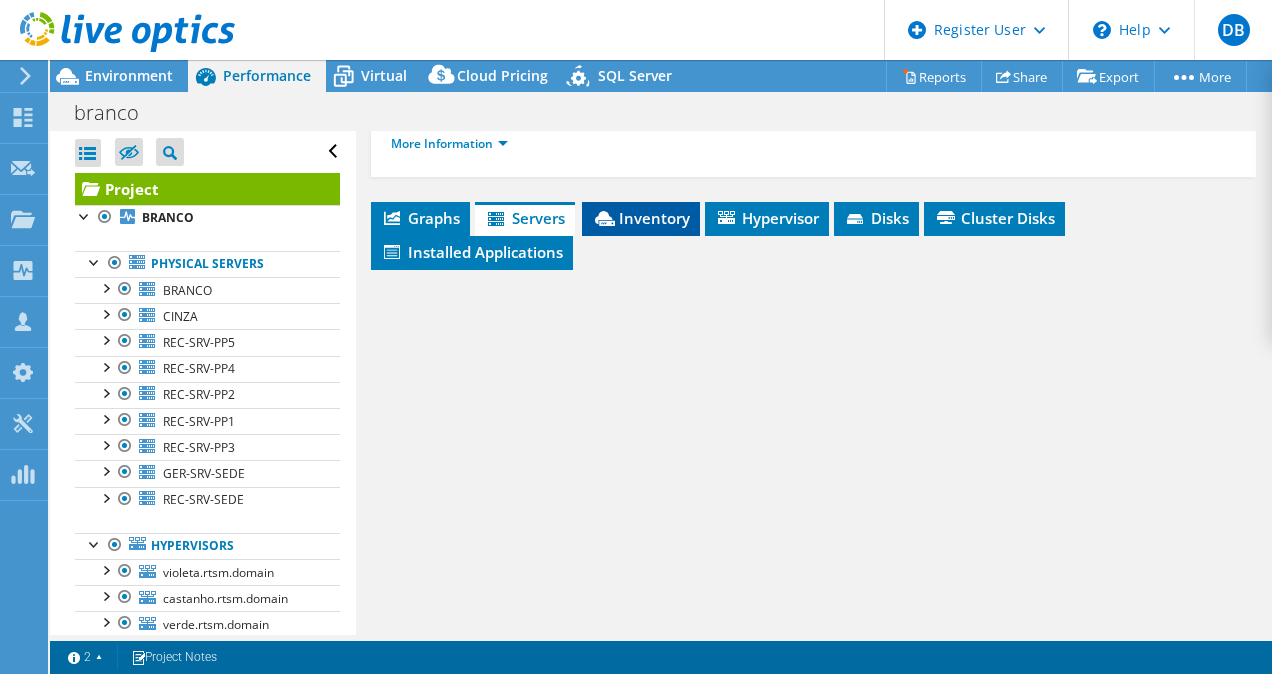 click on "Inventory" at bounding box center (641, 219) 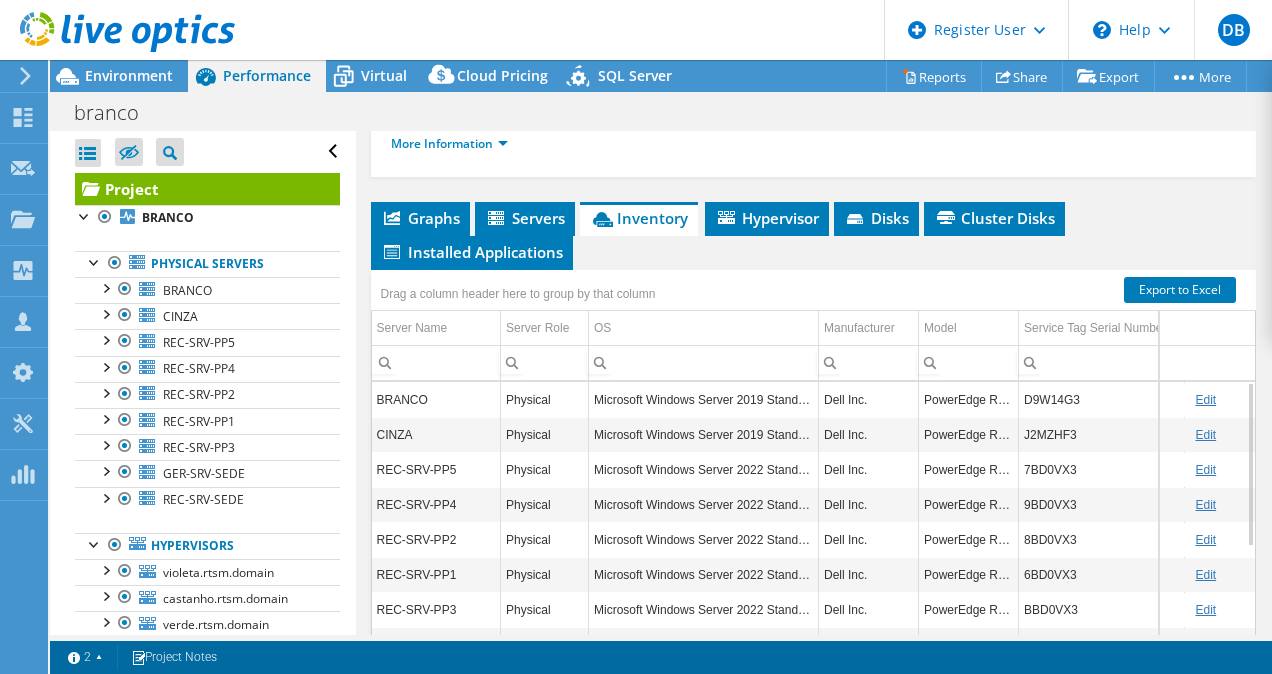 scroll, scrollTop: 120, scrollLeft: 0, axis: vertical 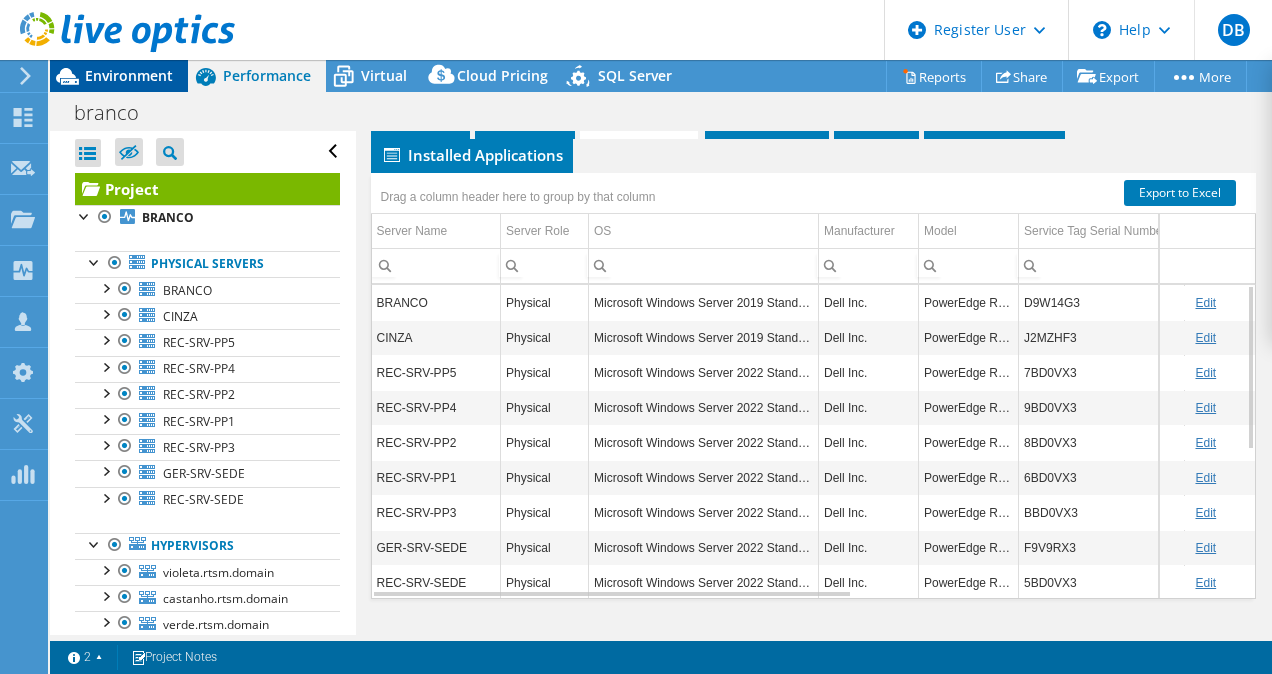 click on "Environment" at bounding box center [129, 75] 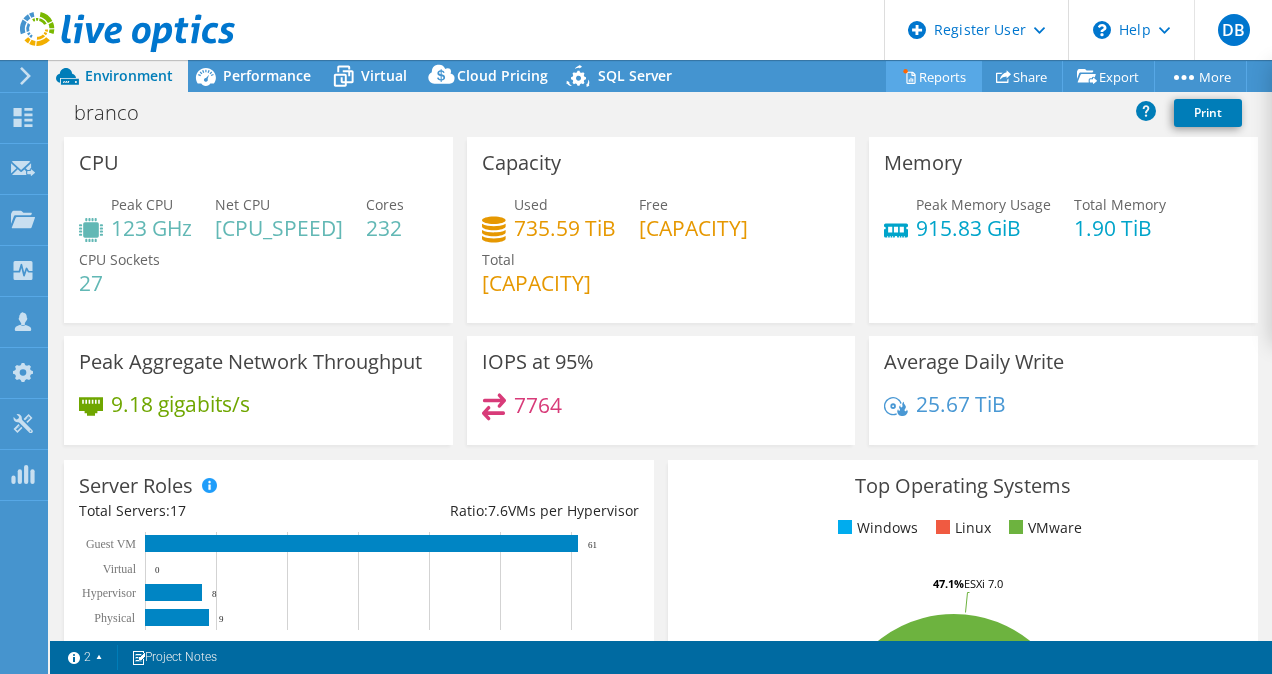 click on "Reports" at bounding box center [934, 76] 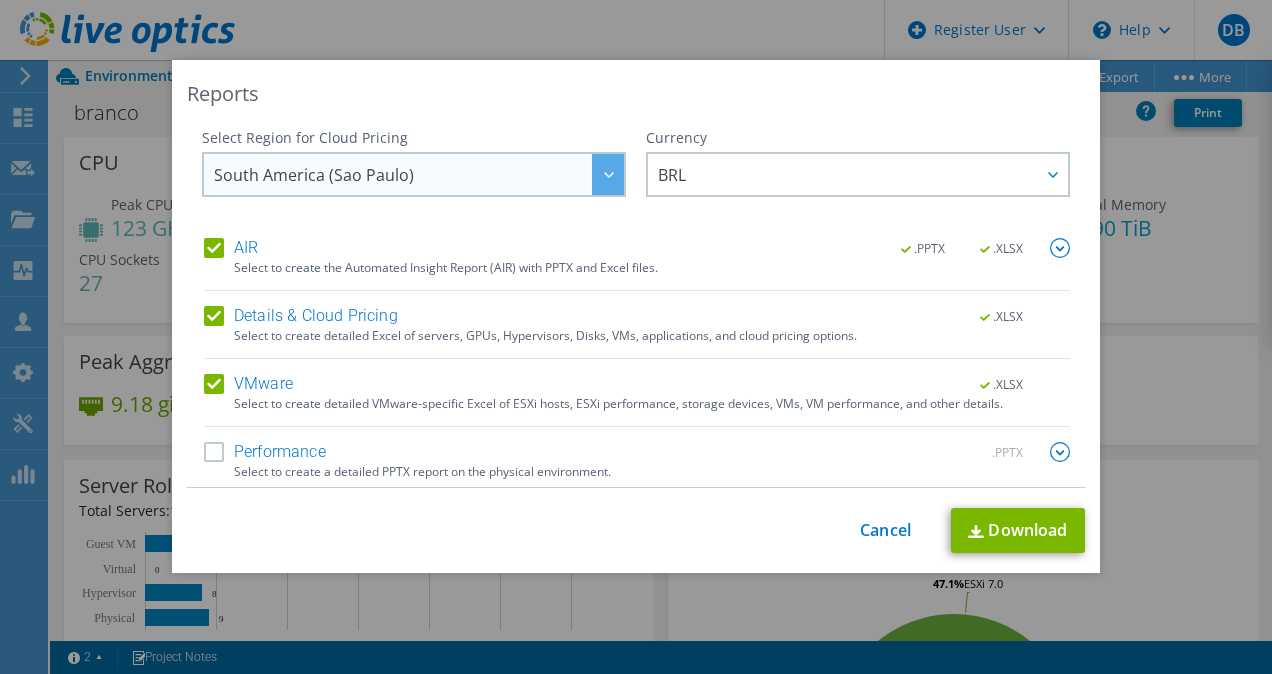 click at bounding box center [608, 174] 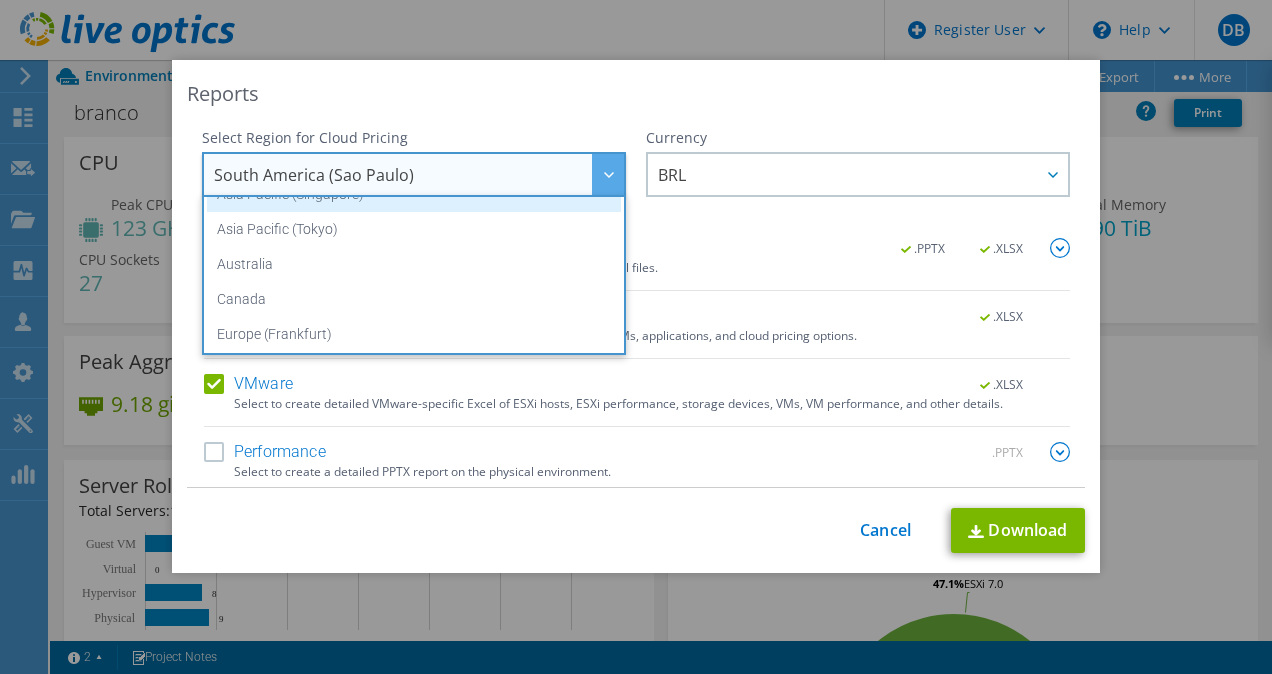 scroll, scrollTop: 200, scrollLeft: 0, axis: vertical 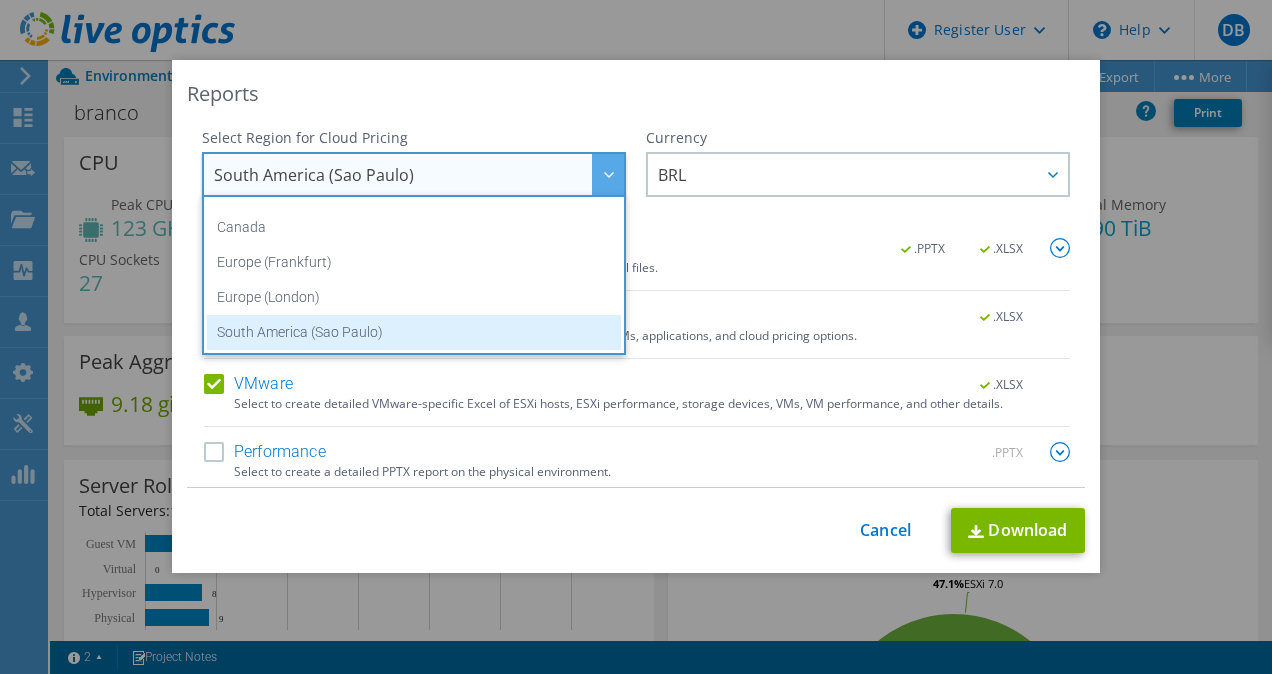 click on "South America (Sao Paulo)" at bounding box center [414, 332] 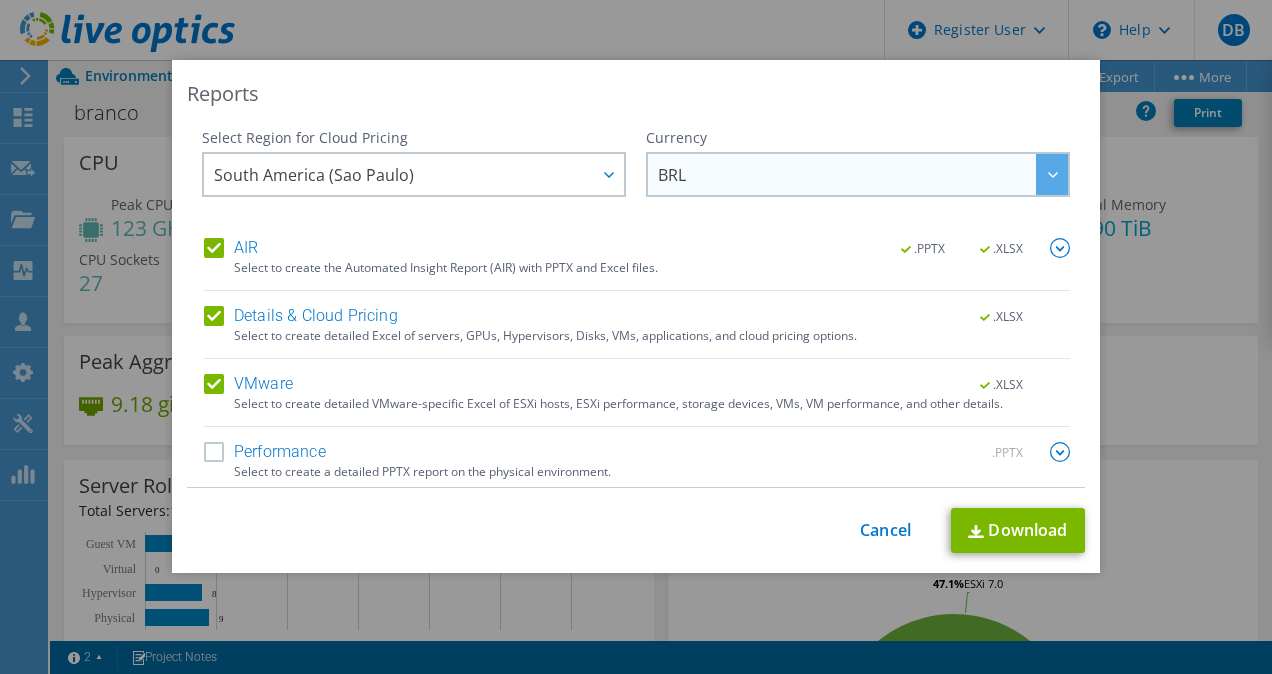 click on "BRL" at bounding box center (863, 174) 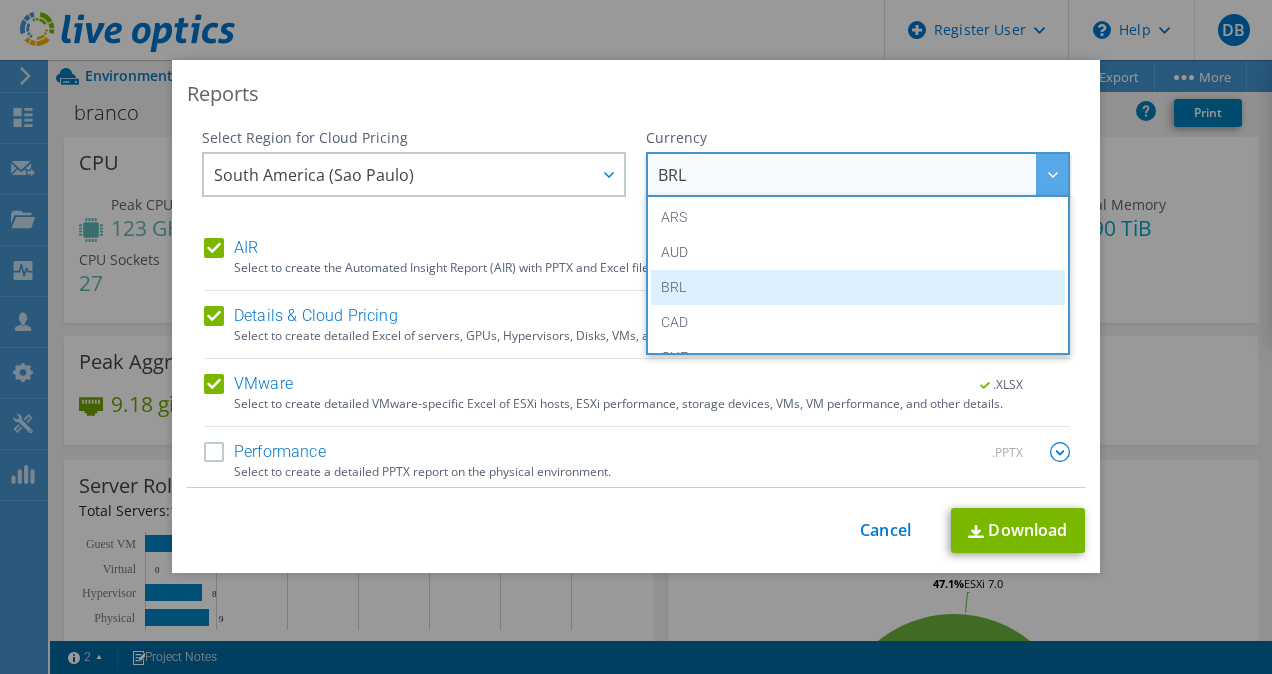 click on "BRL" at bounding box center [858, 287] 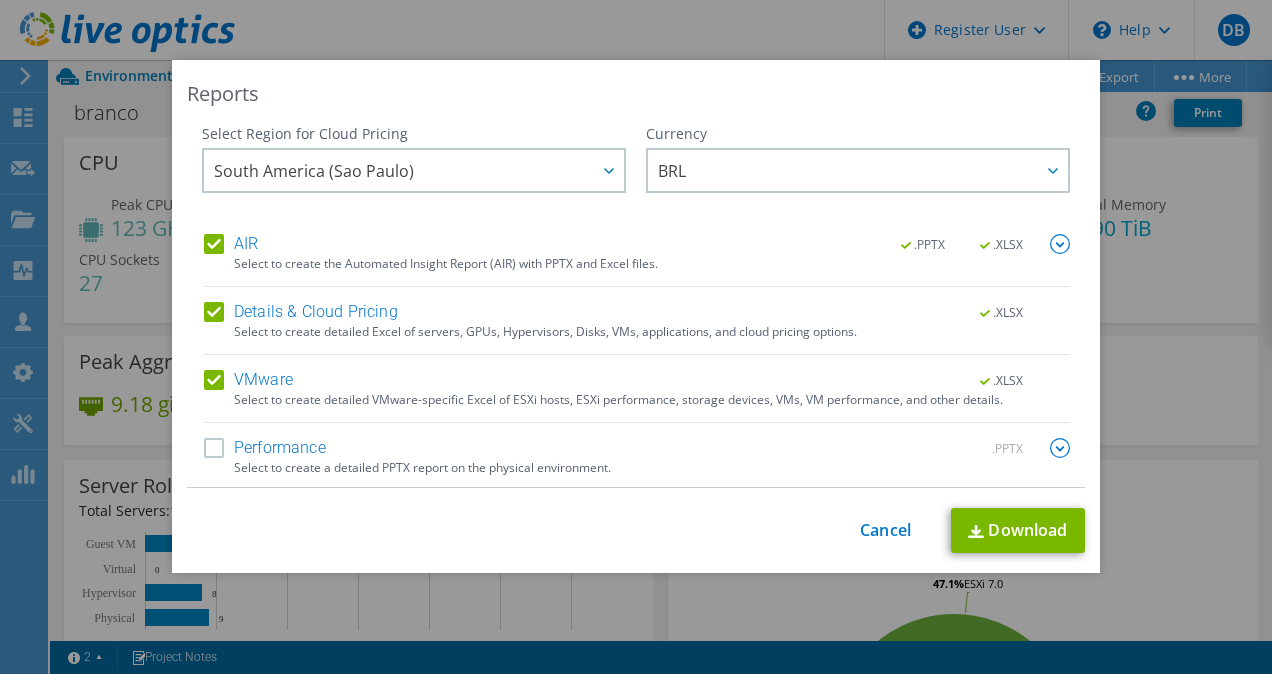 scroll, scrollTop: 5, scrollLeft: 0, axis: vertical 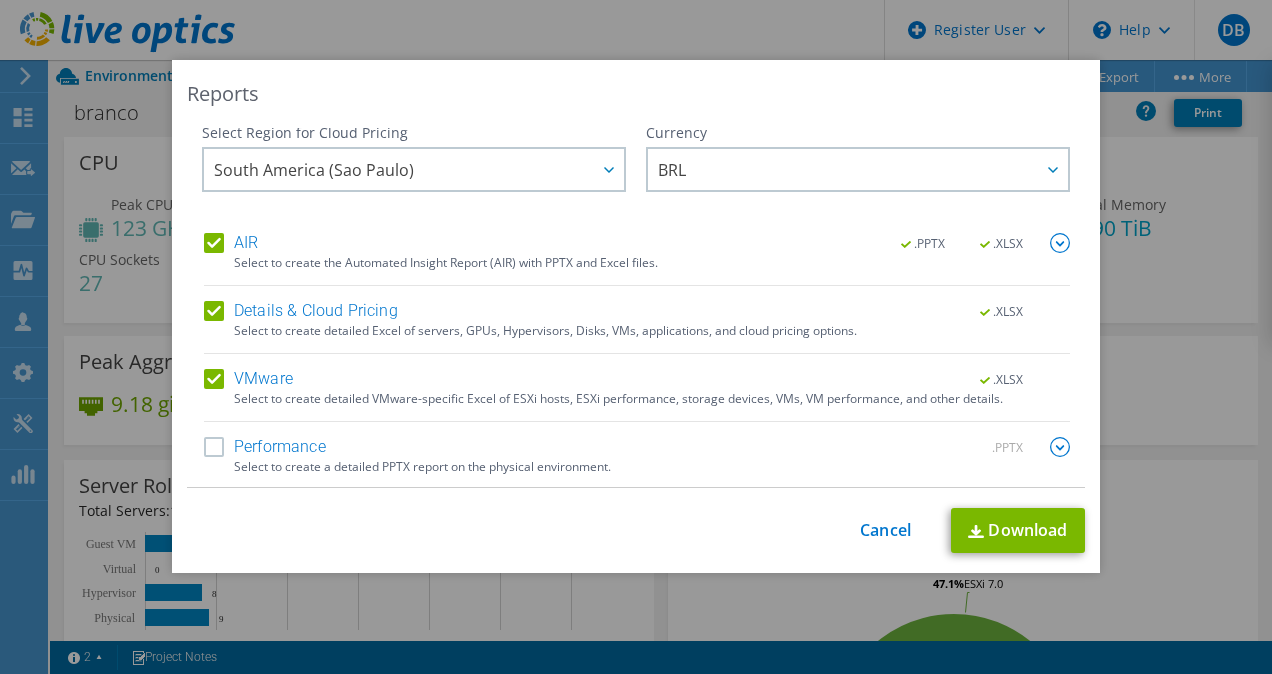 click on "Details & Cloud Pricing" at bounding box center [301, 311] 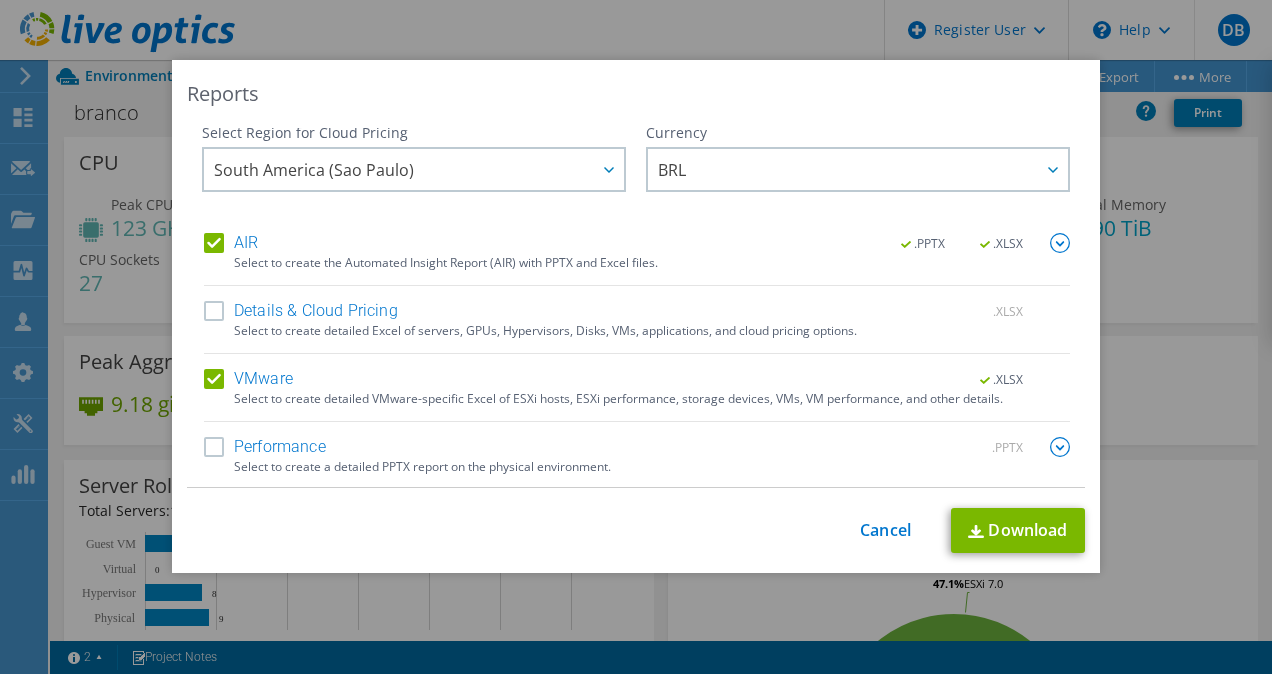 click on "Details & Cloud Pricing" at bounding box center (301, 311) 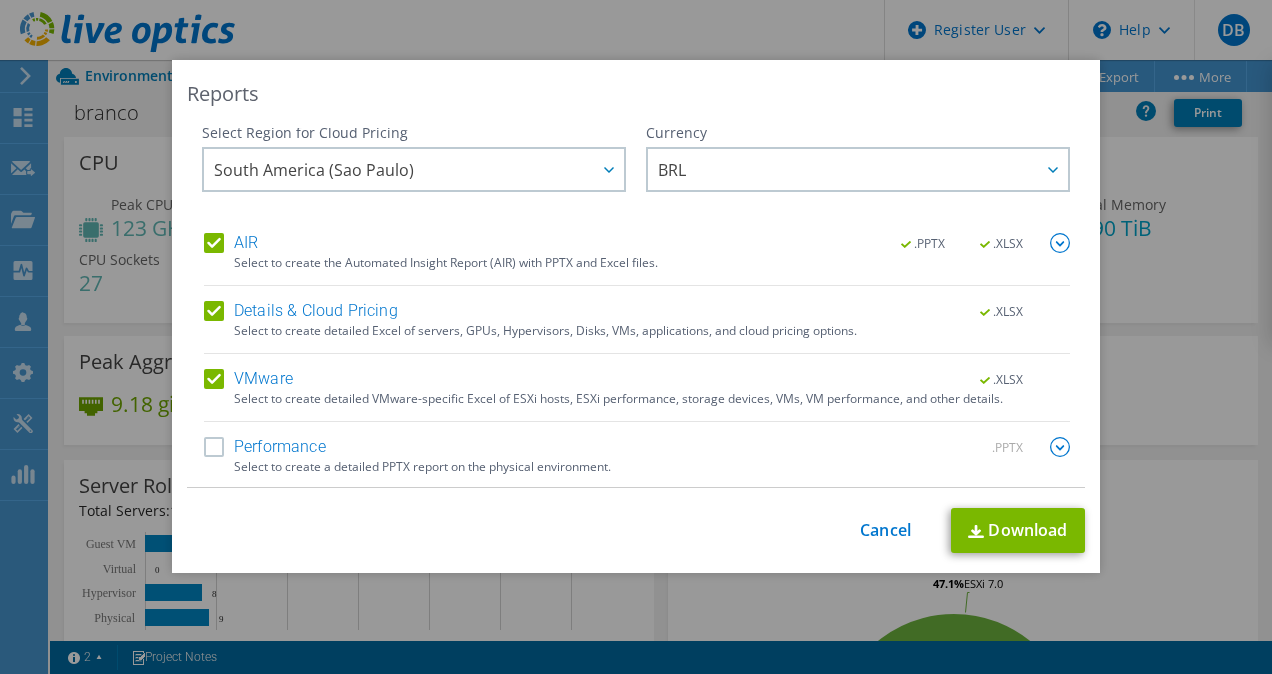 click on "Details & Cloud Pricing" at bounding box center [301, 311] 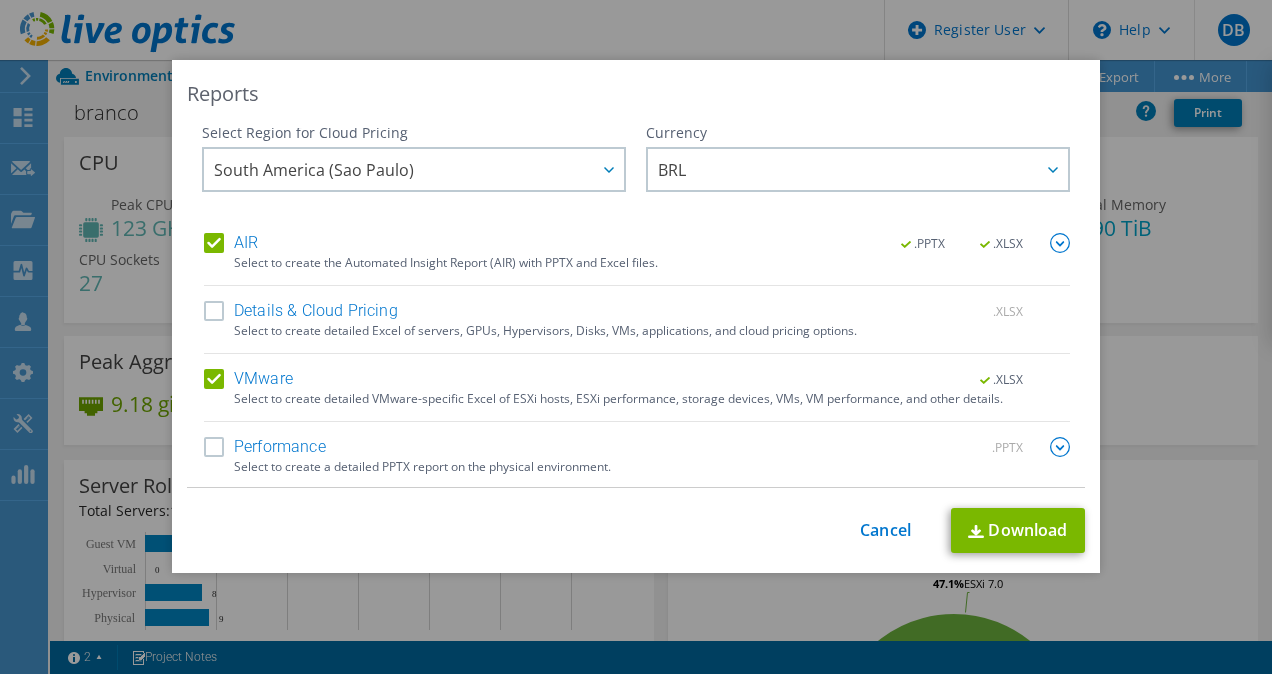 click on "Details & Cloud Pricing" at bounding box center [301, 311] 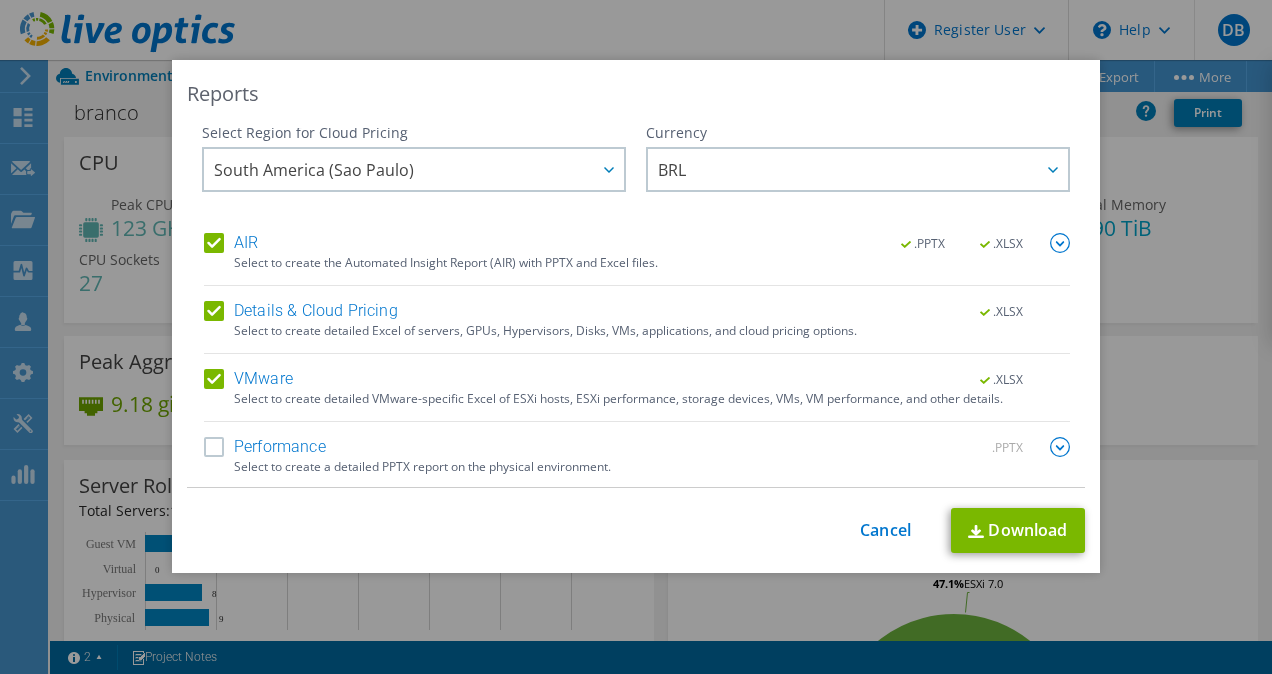 click on "Performance" at bounding box center (265, 447) 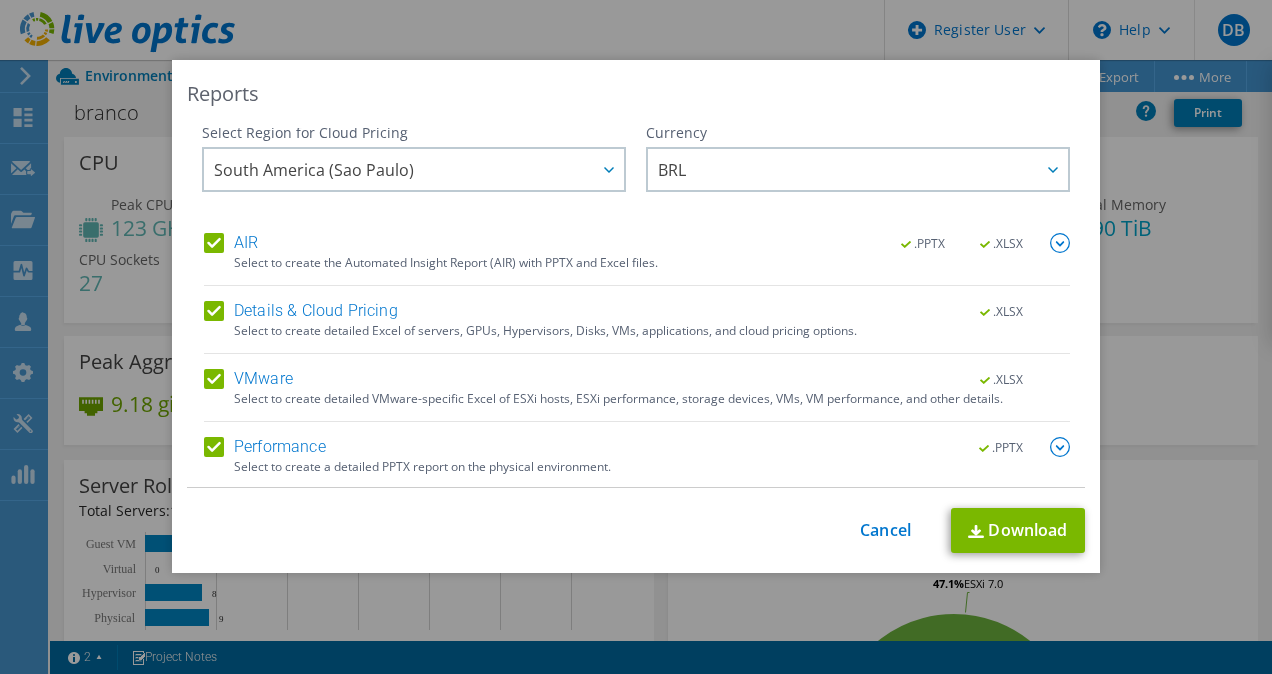 click at bounding box center (1060, 447) 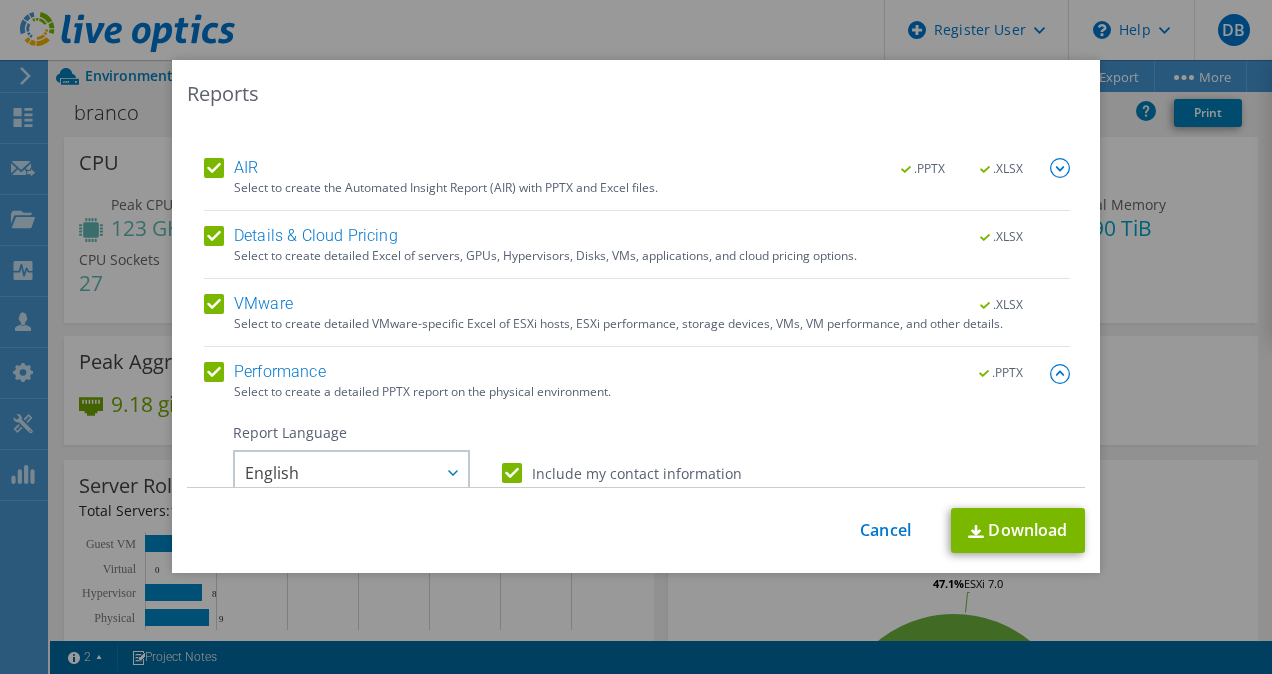 scroll, scrollTop: 205, scrollLeft: 0, axis: vertical 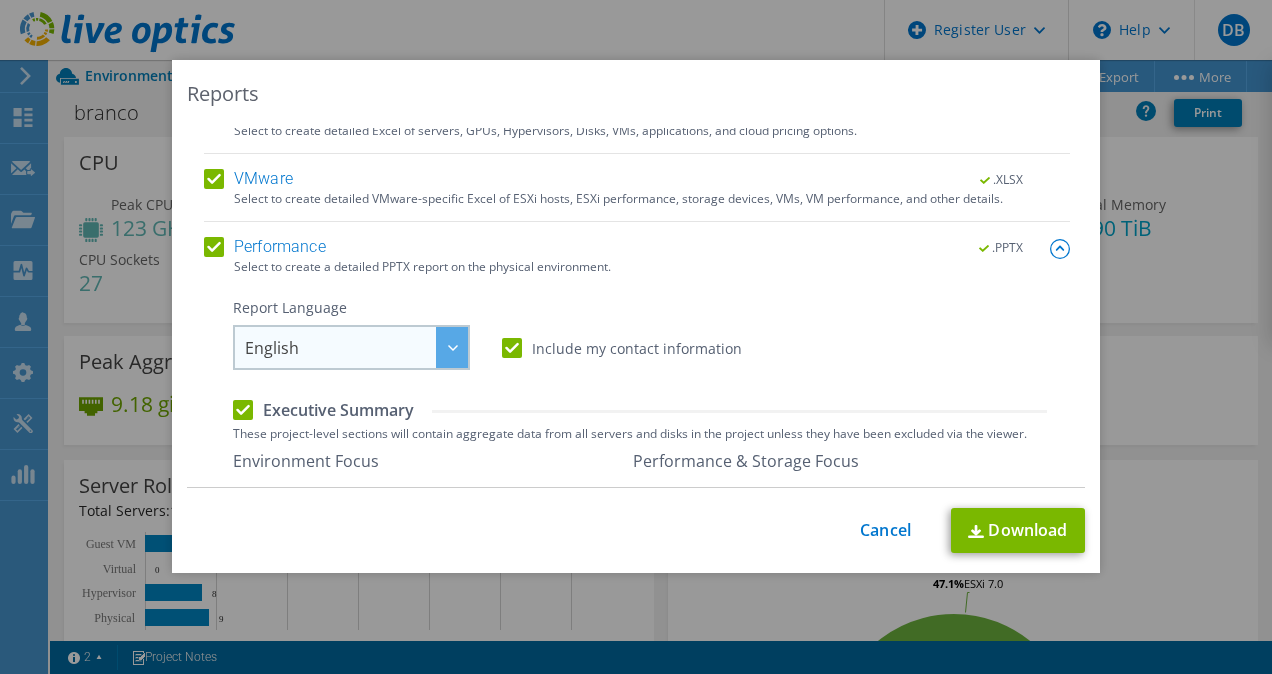click on "English" at bounding box center (356, 347) 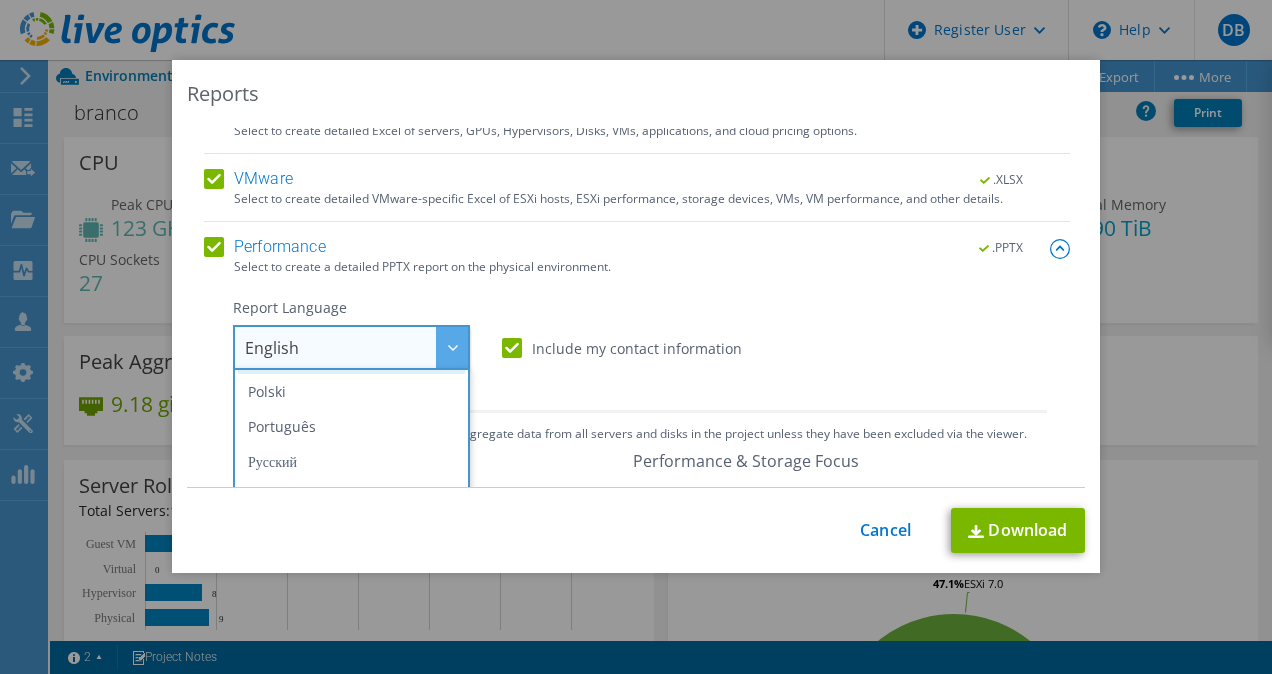 scroll, scrollTop: 200, scrollLeft: 0, axis: vertical 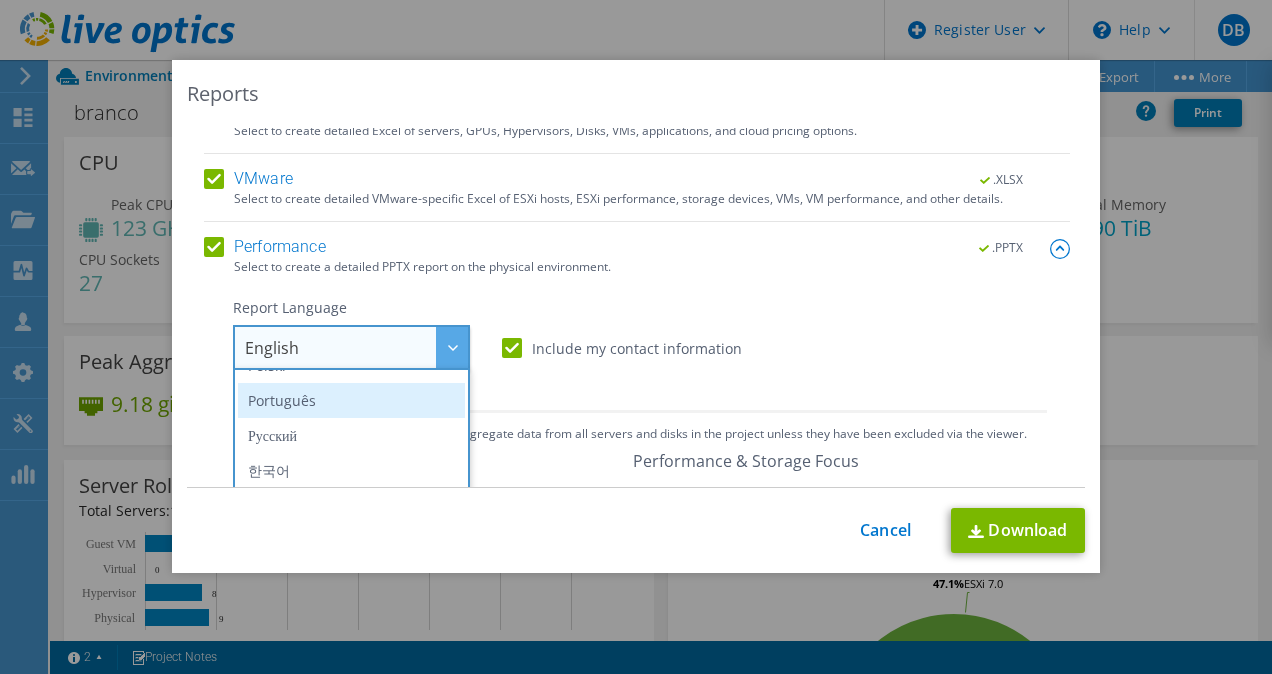 click on "Português" at bounding box center [351, 400] 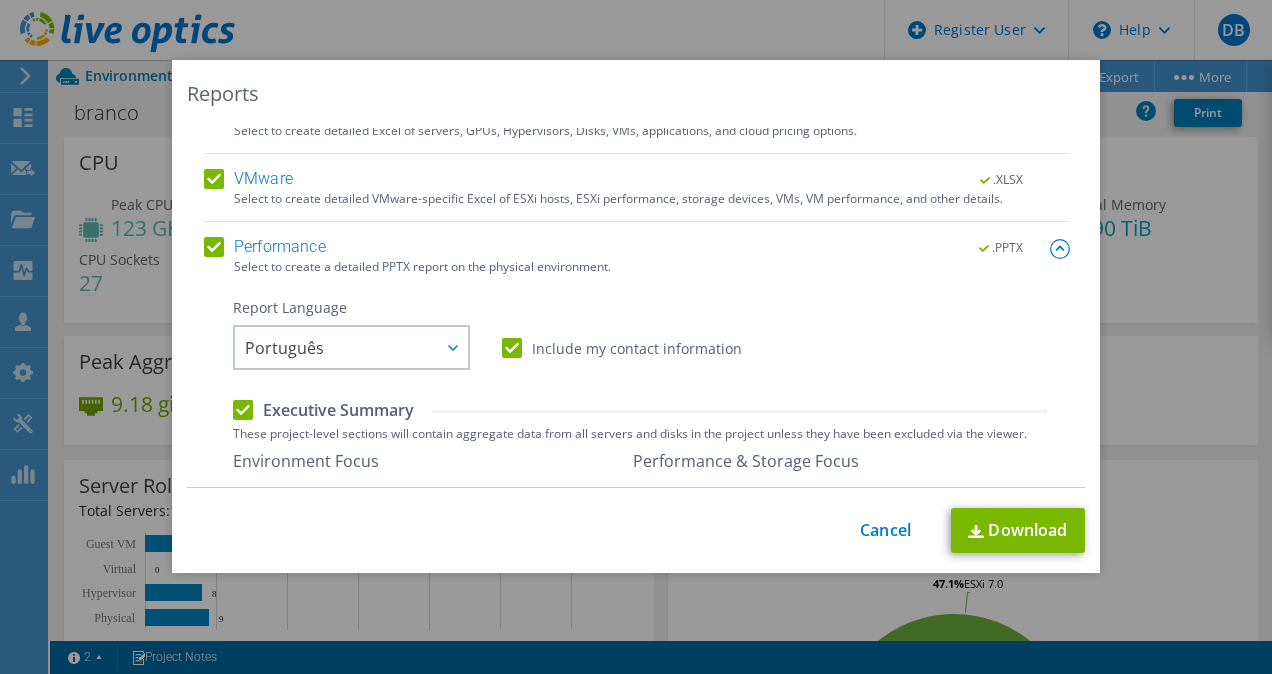 click on "Performance
.PPTX
Select to create a detailed PPTX report on the physical environment.
Report Language
English
Deutsch
Español
Français
Italiano
Polski
中文" at bounding box center (637, 1035) 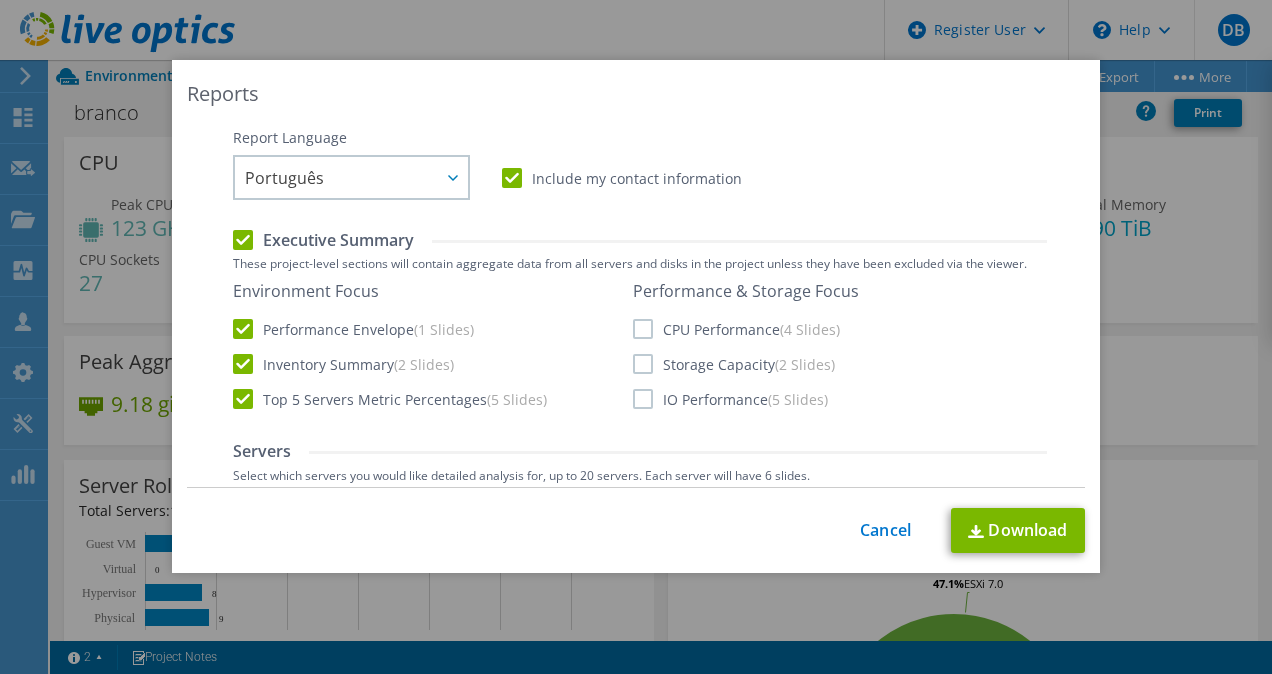 scroll, scrollTop: 405, scrollLeft: 0, axis: vertical 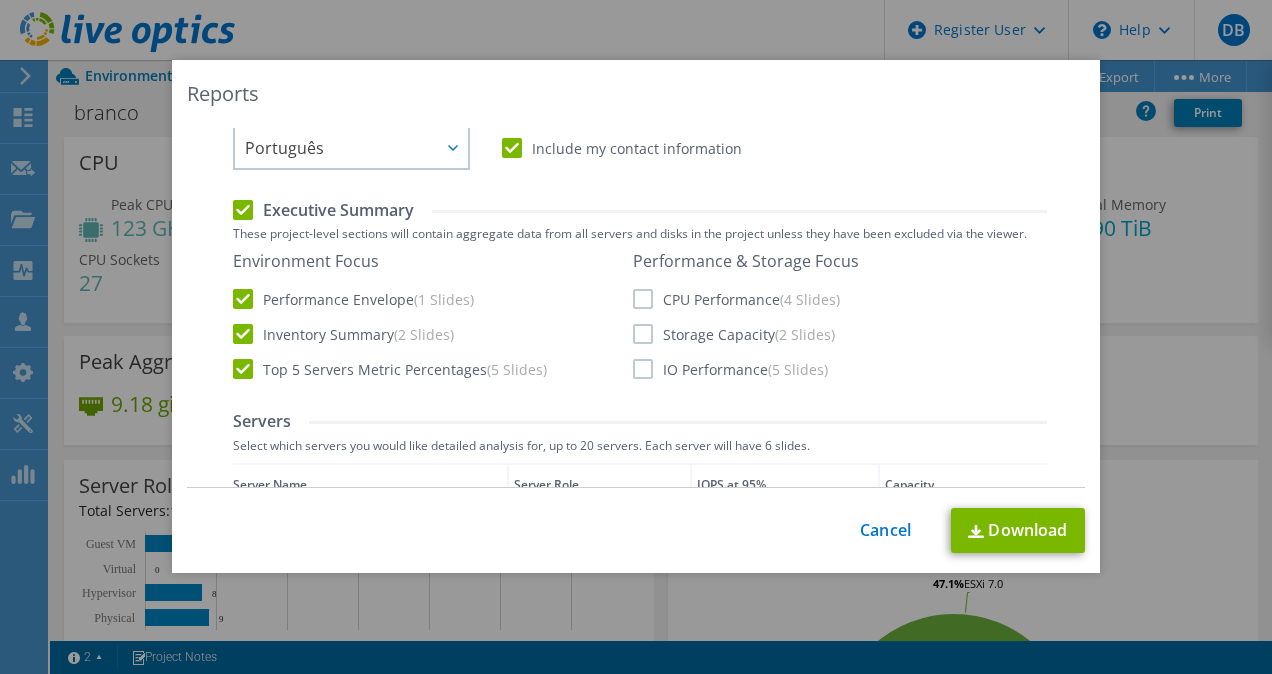 click on "CPU Performance  (4 Slides)" at bounding box center [736, 299] 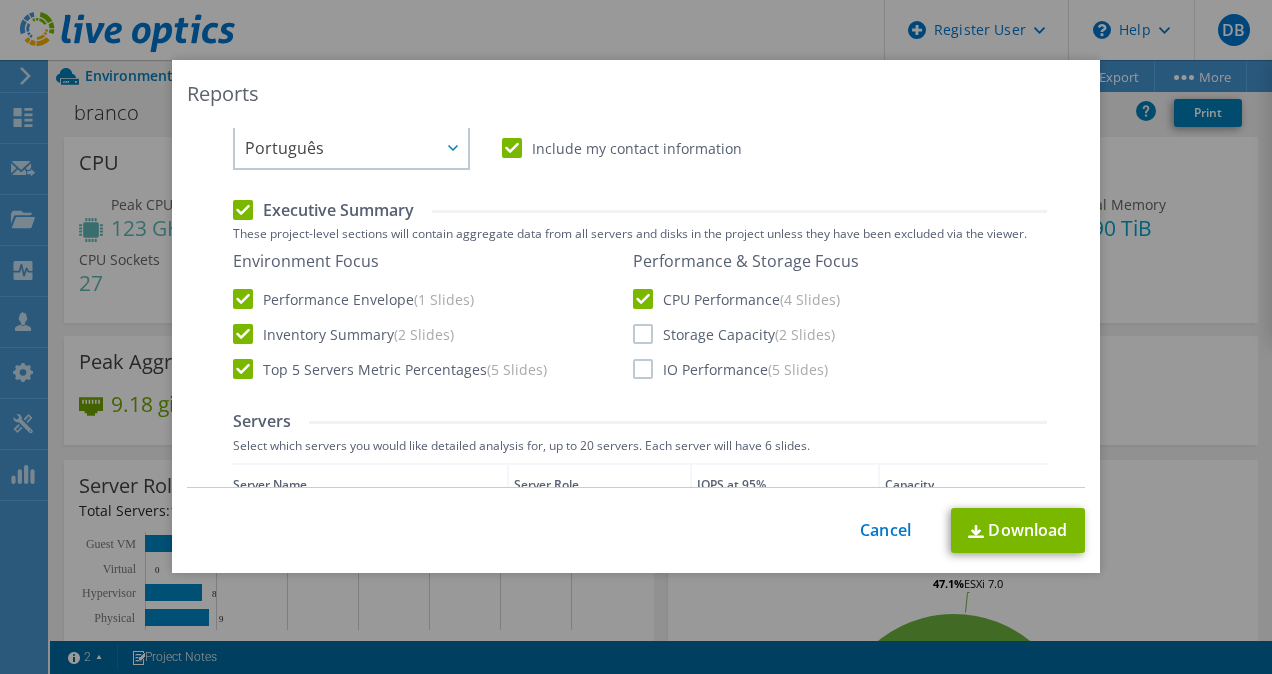 click on "Storage Capacity  (2 Slides)" at bounding box center (734, 334) 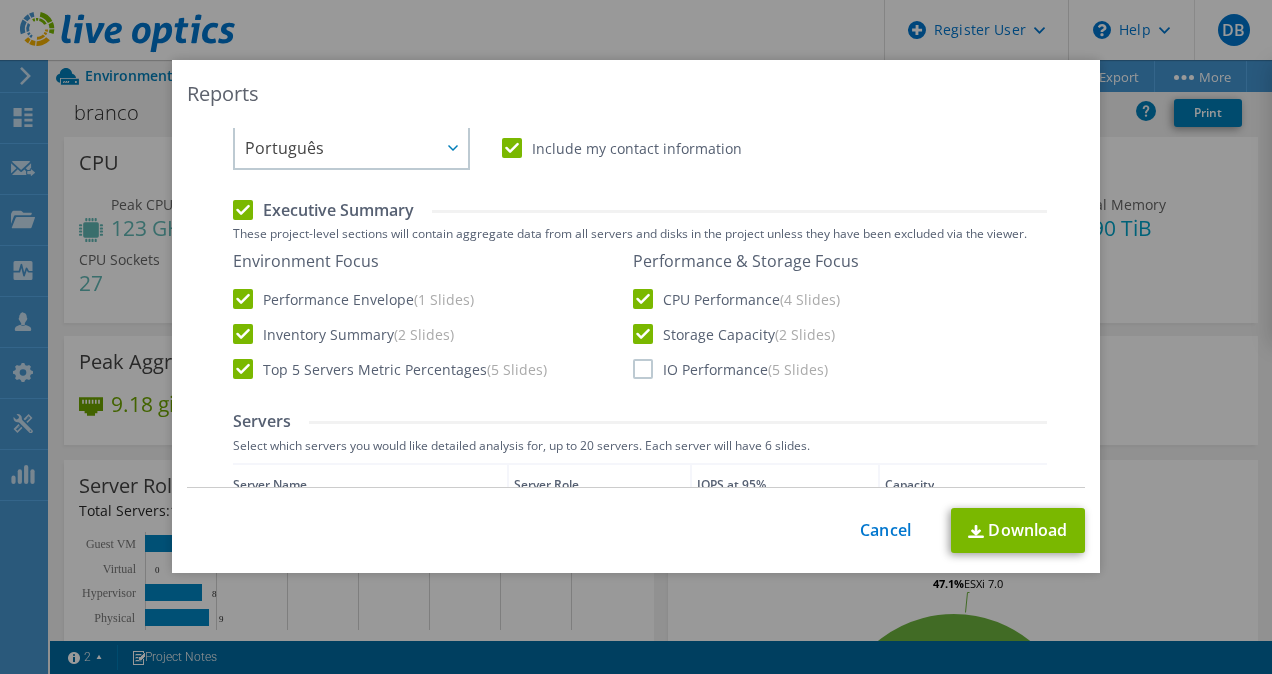 click on "IO Performance  (5 Slides)" at bounding box center [730, 369] 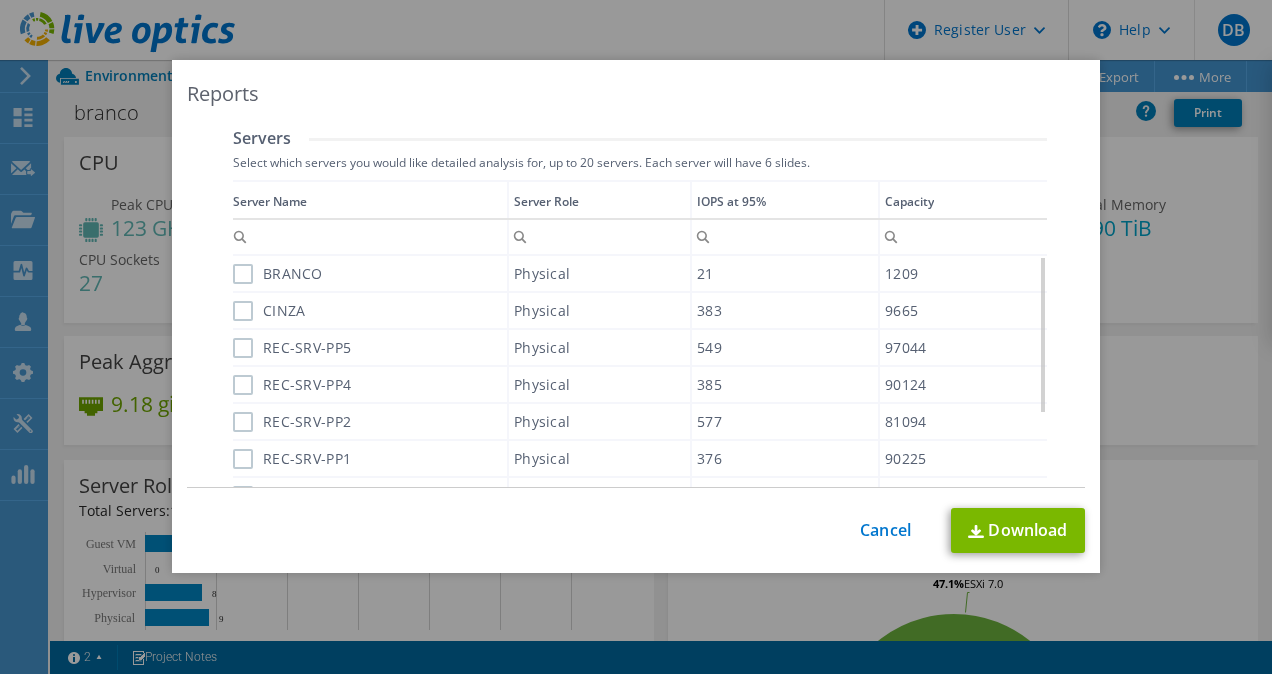 scroll, scrollTop: 805, scrollLeft: 0, axis: vertical 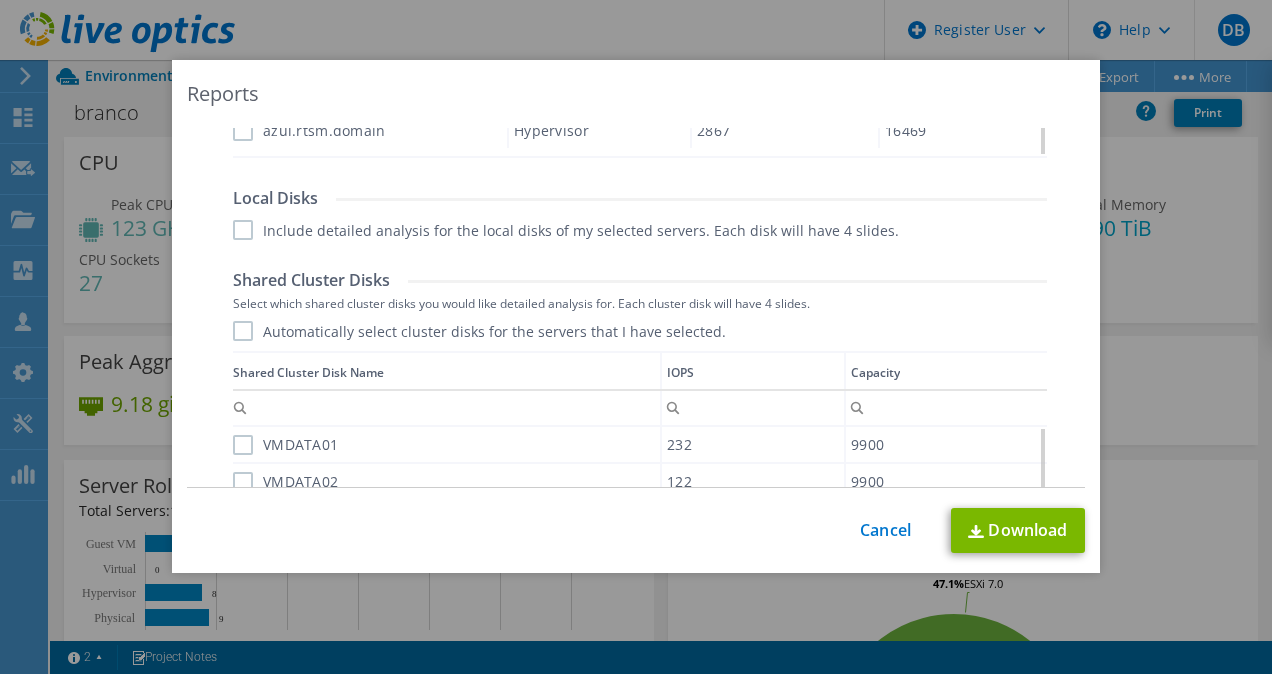 click on "Include detailed analysis for the local disks of my selected servers. Each disk will have 4 slides." at bounding box center [566, 230] 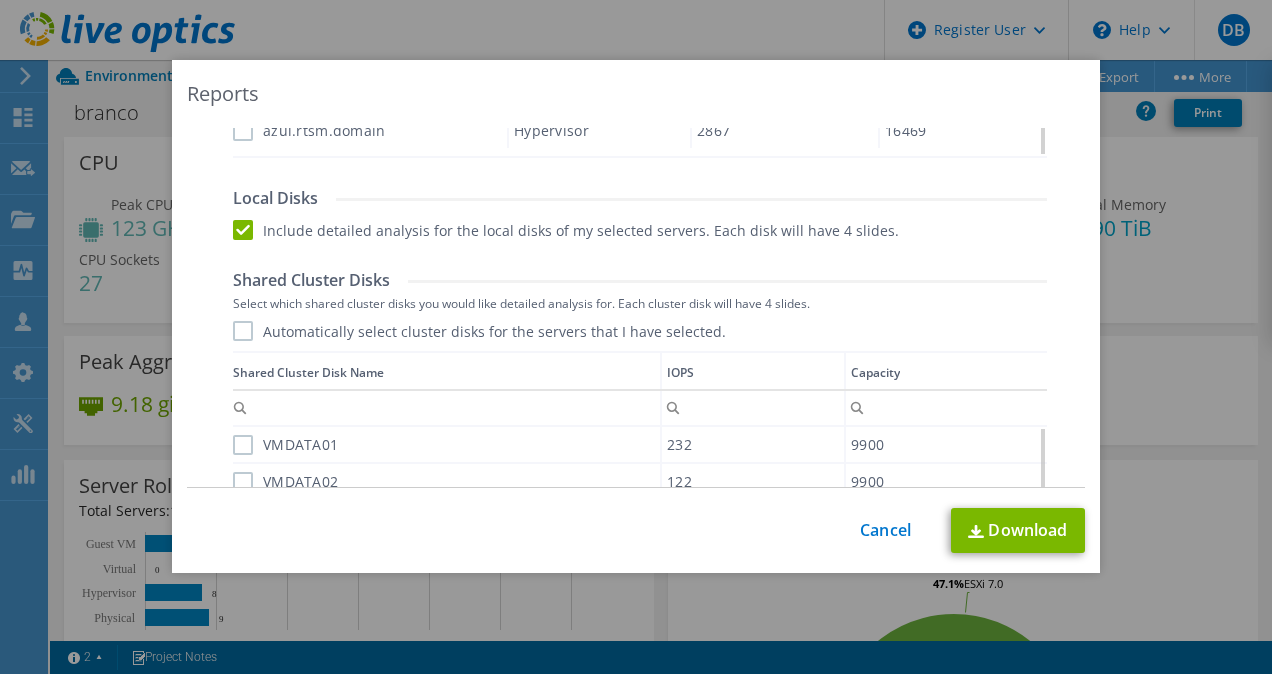 click on "Include detailed analysis for the local disks of my selected servers. Each disk will have 4 slides." at bounding box center [566, 230] 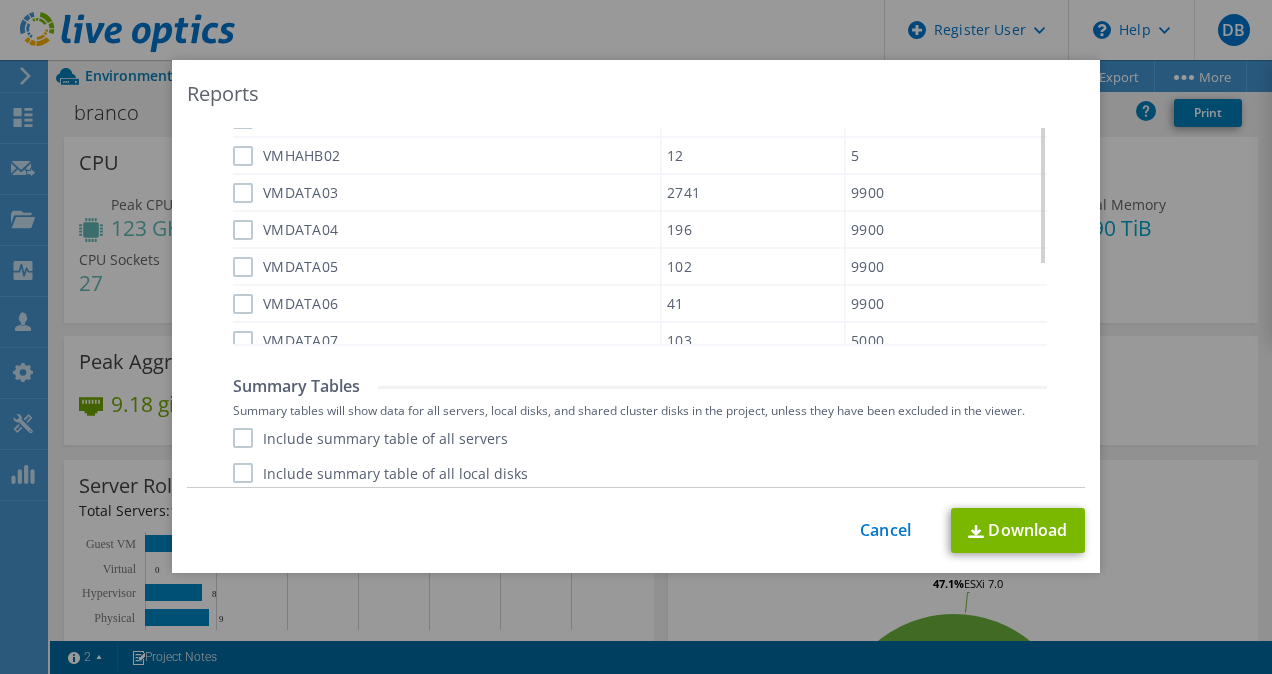 scroll, scrollTop: 1549, scrollLeft: 0, axis: vertical 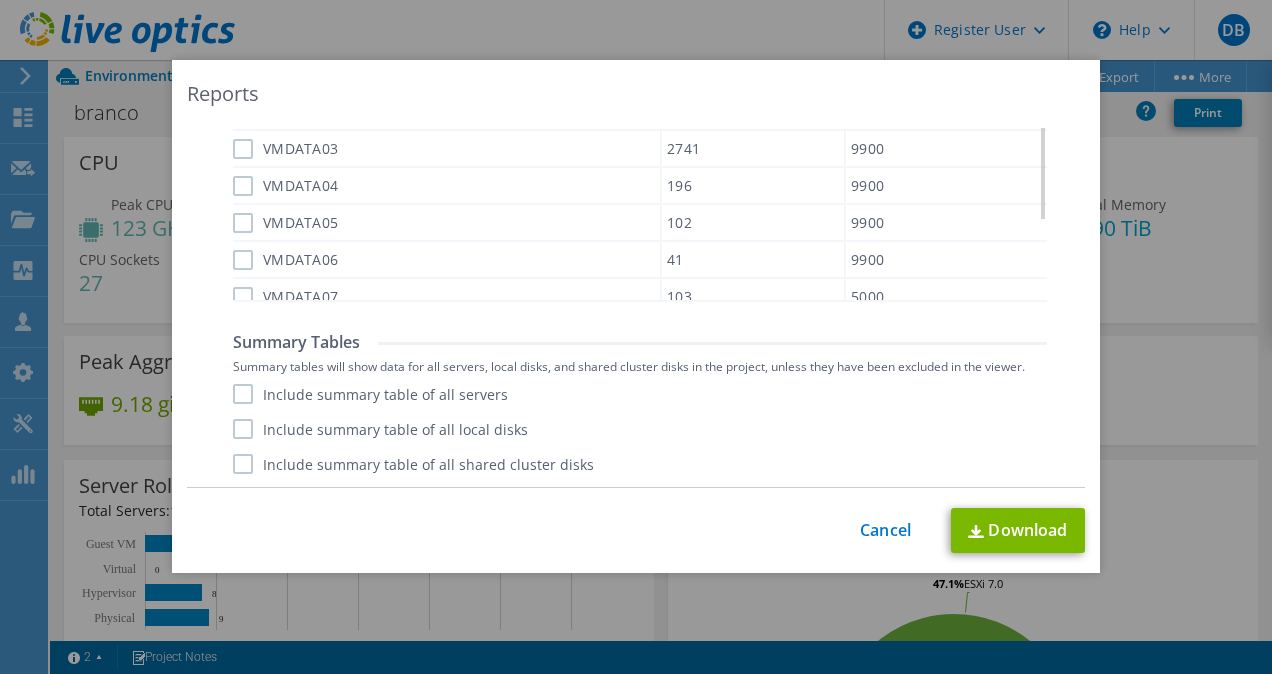 click on "Include summary table of all servers
Include summary table of all local disks
Include summary table of all shared cluster disks" at bounding box center (640, 429) 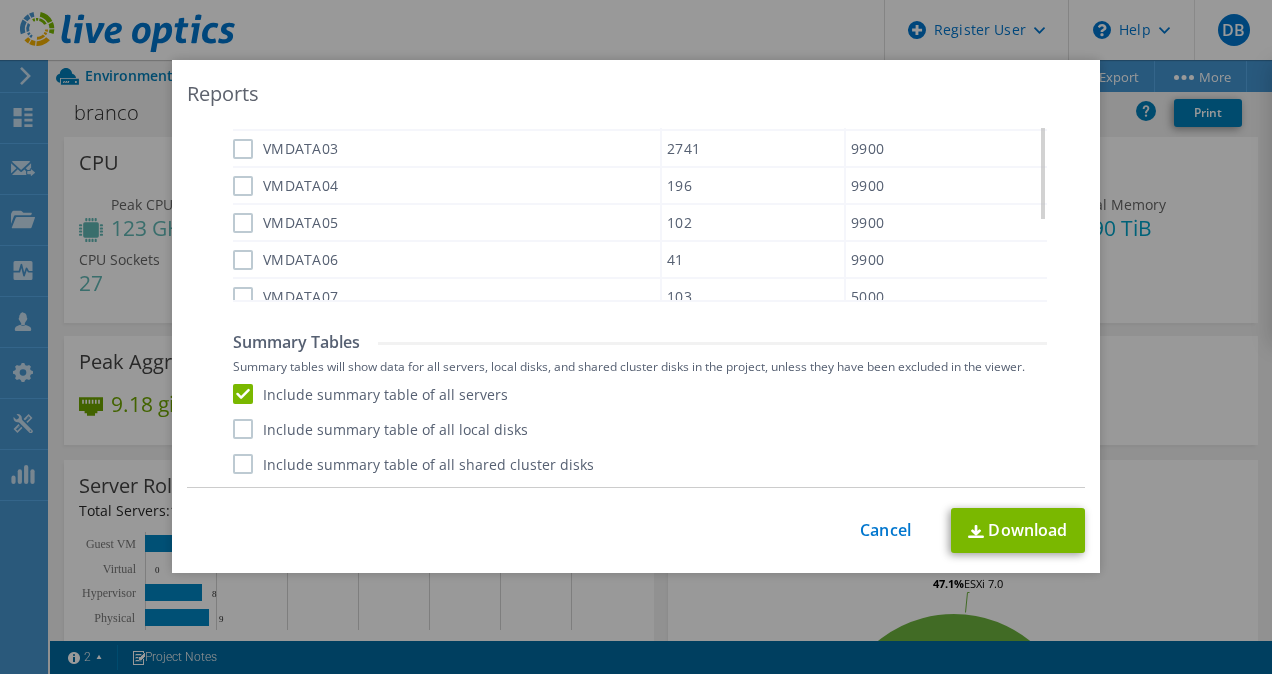 click on "Include summary table of all local disks" at bounding box center [380, 429] 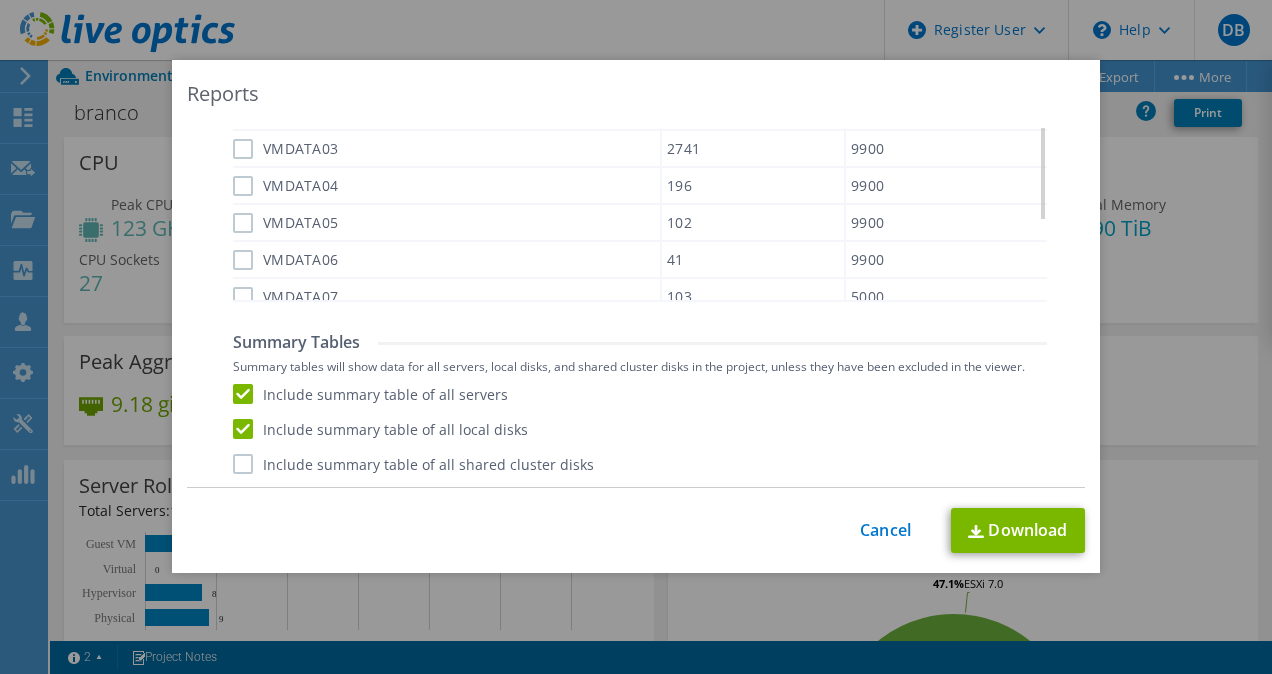 click on "Performance
.PPTX
Select to create a detailed PPTX report on the physical environment.
Report Language
English
Deutsch
Español
Français
Italiano
Polski
中文" at bounding box center [637, -309] 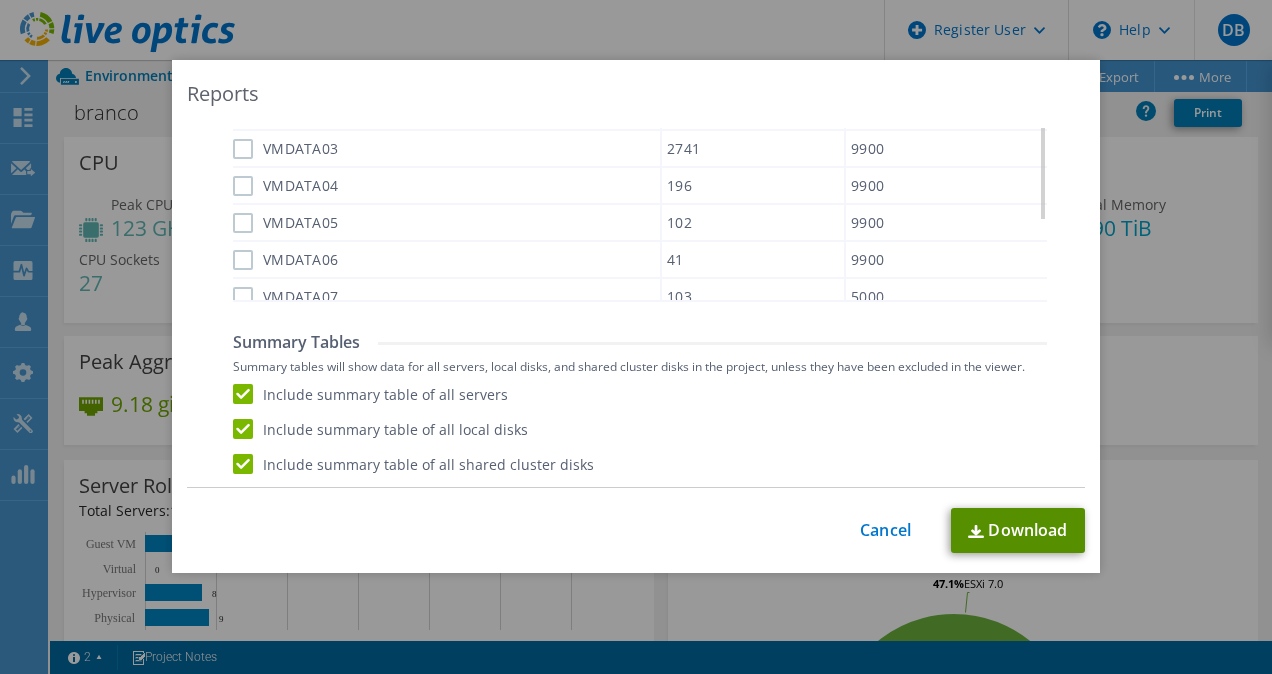 click at bounding box center [976, 531] 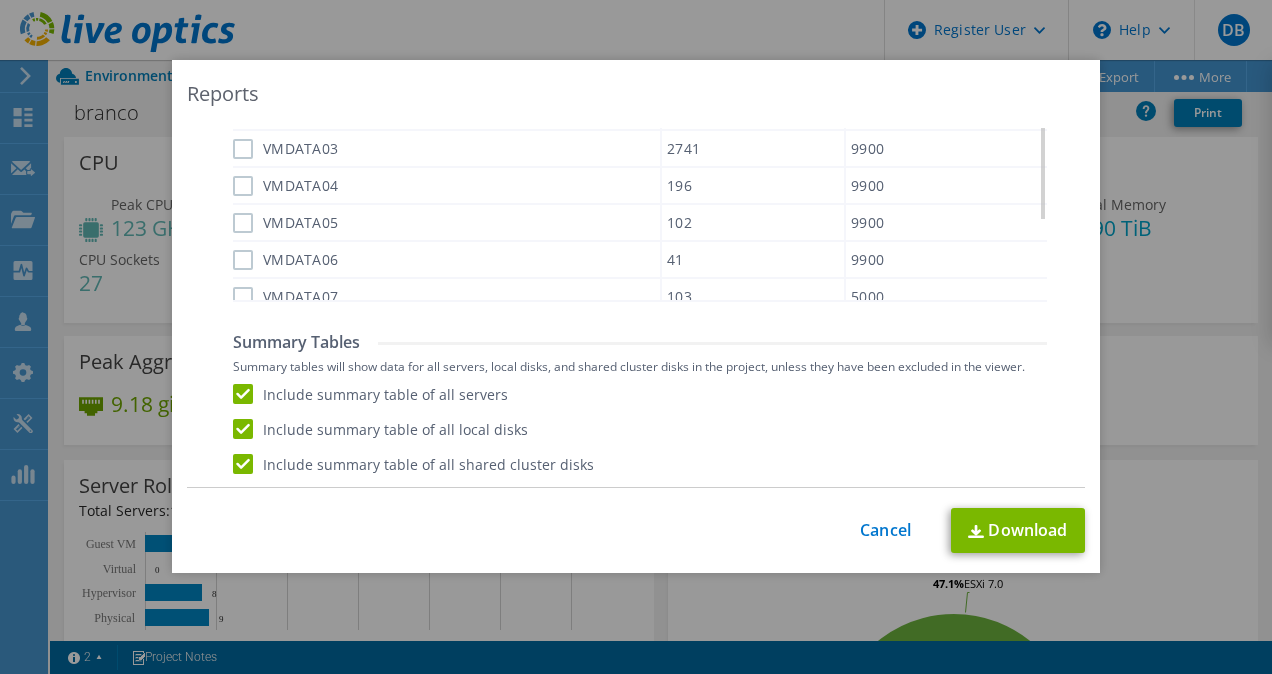 drag, startPoint x: 558, startPoint y: 591, endPoint x: 559, endPoint y: 622, distance: 31.016125 